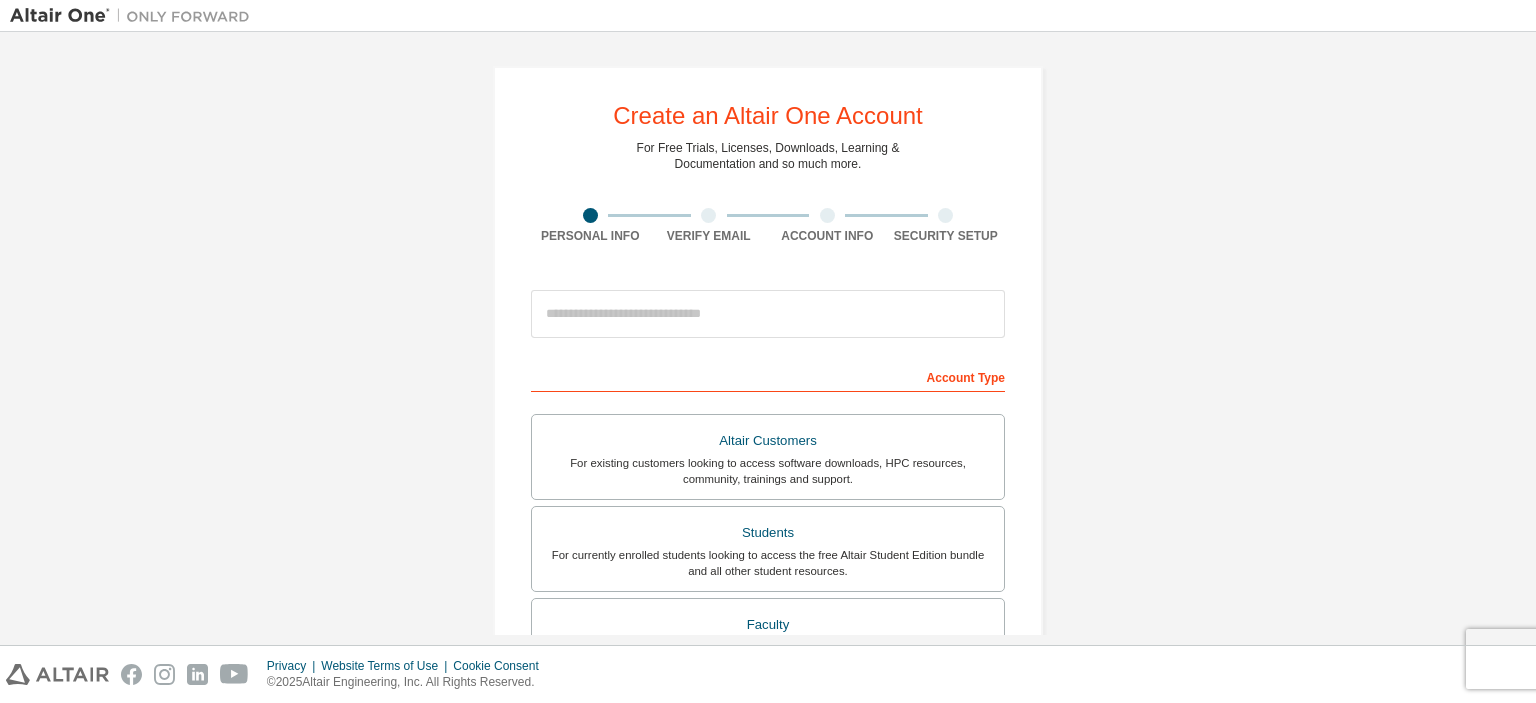 scroll, scrollTop: 0, scrollLeft: 0, axis: both 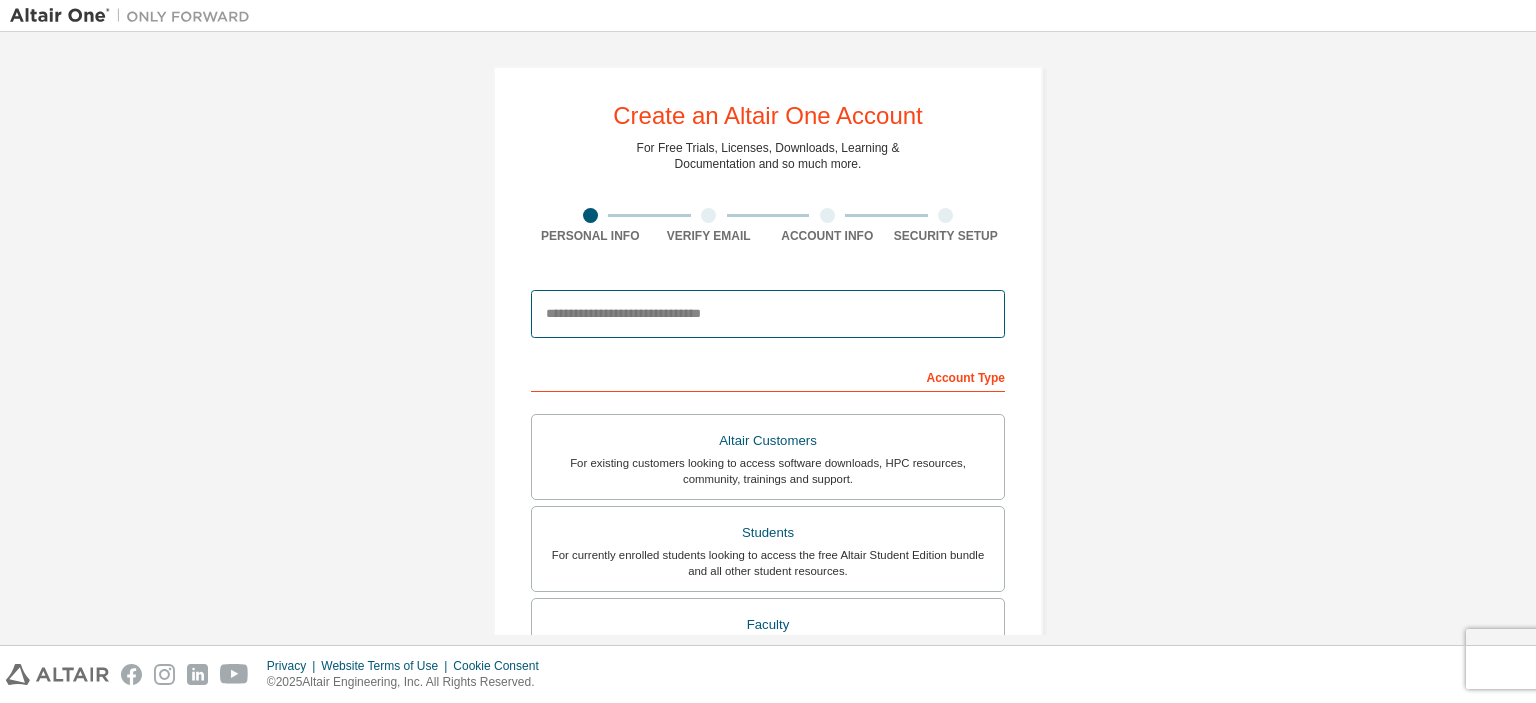 click at bounding box center (768, 314) 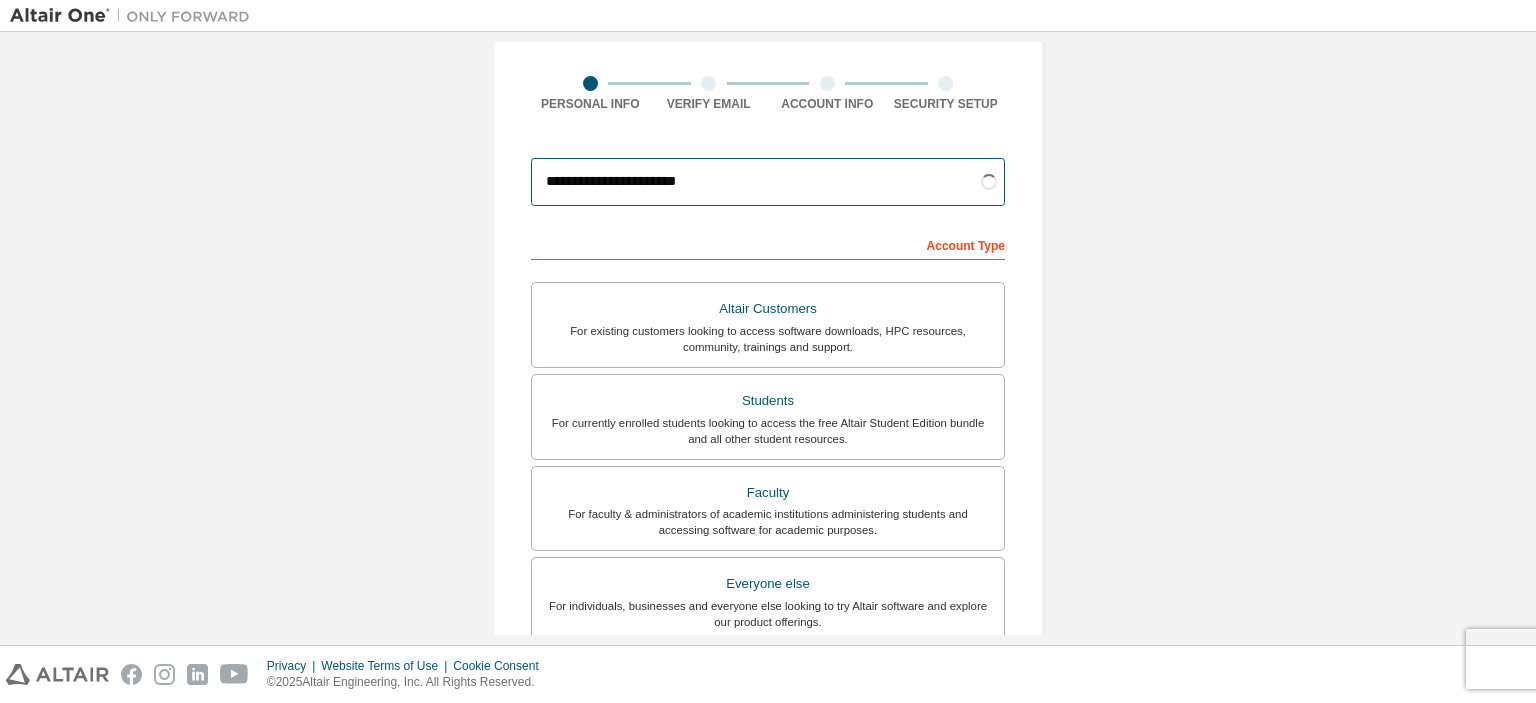 scroll, scrollTop: 100, scrollLeft: 0, axis: vertical 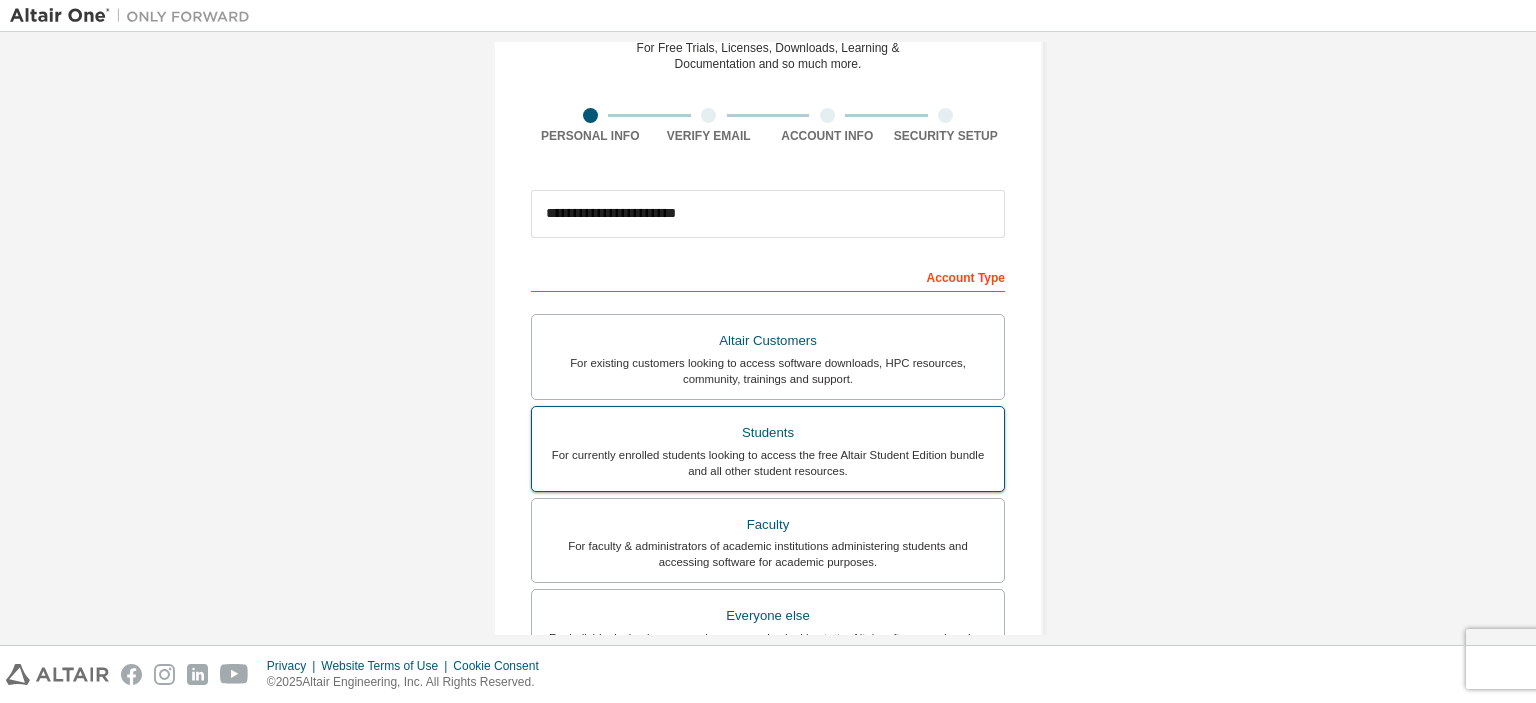 click on "Students" at bounding box center [768, 433] 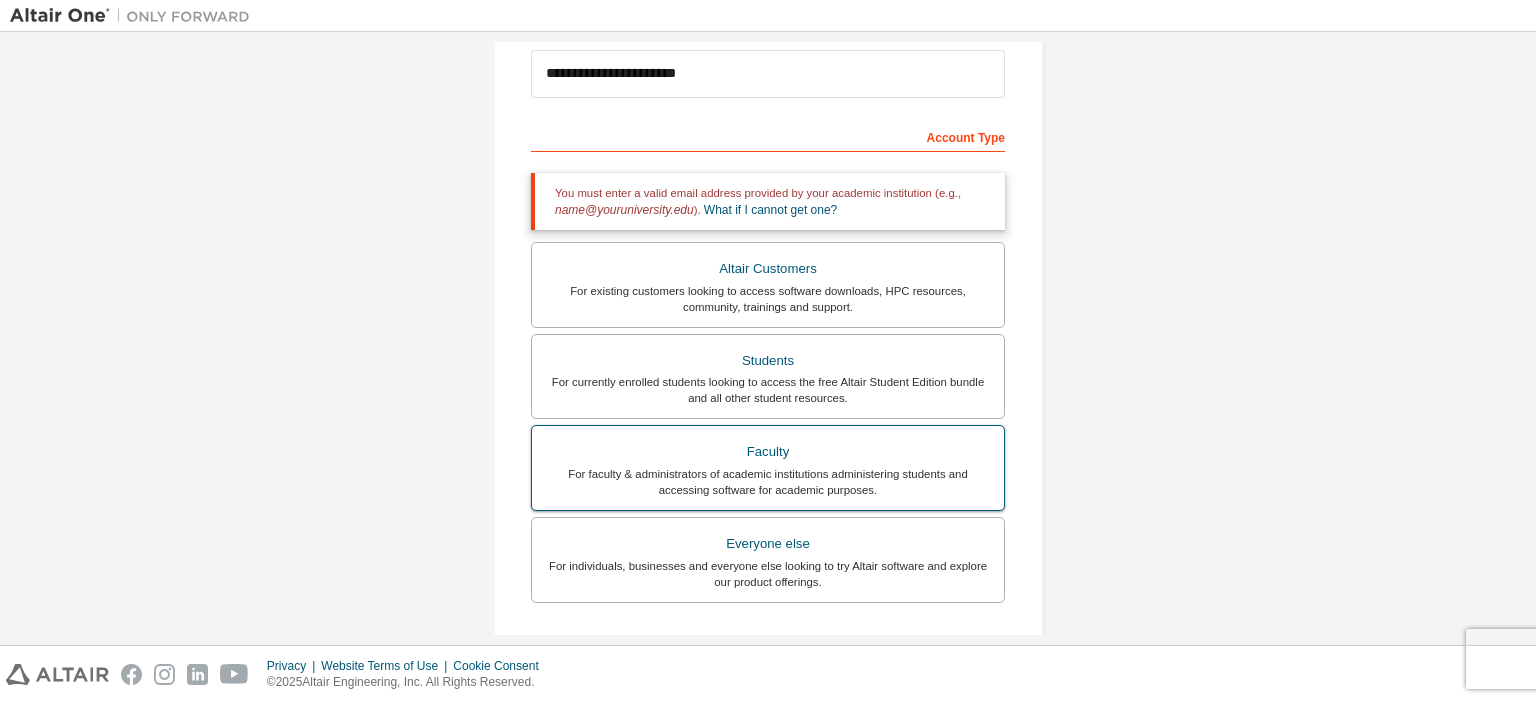 scroll, scrollTop: 400, scrollLeft: 0, axis: vertical 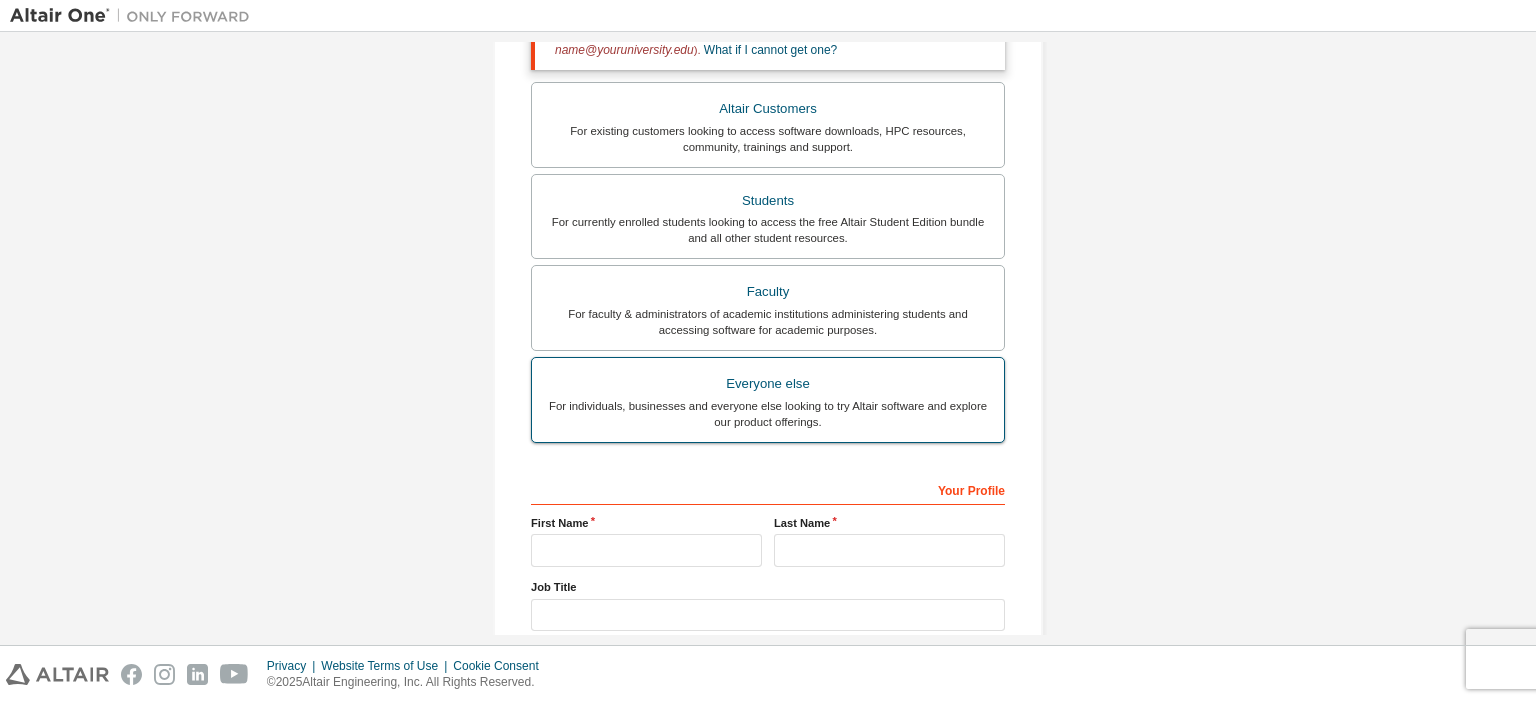 click on "Everyone else" at bounding box center [768, 384] 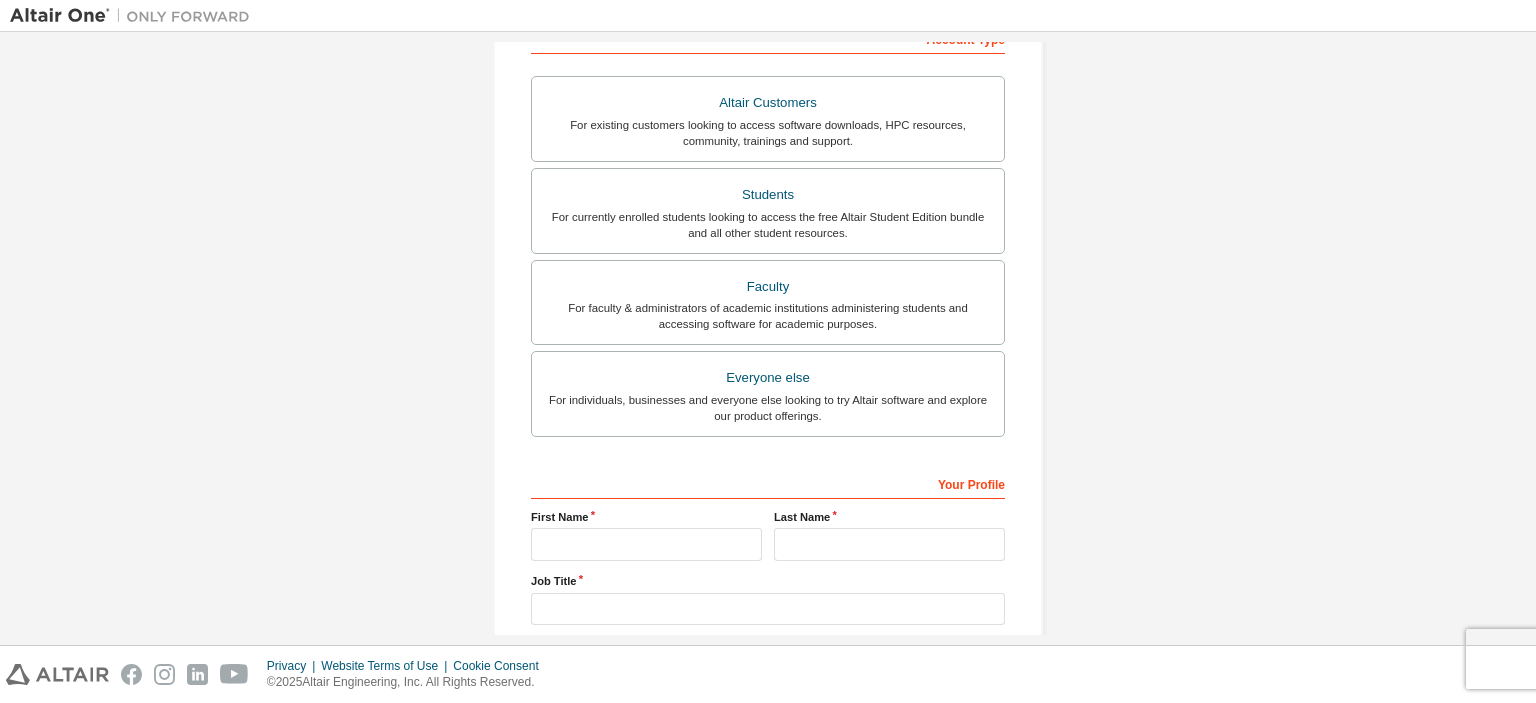 scroll, scrollTop: 461, scrollLeft: 0, axis: vertical 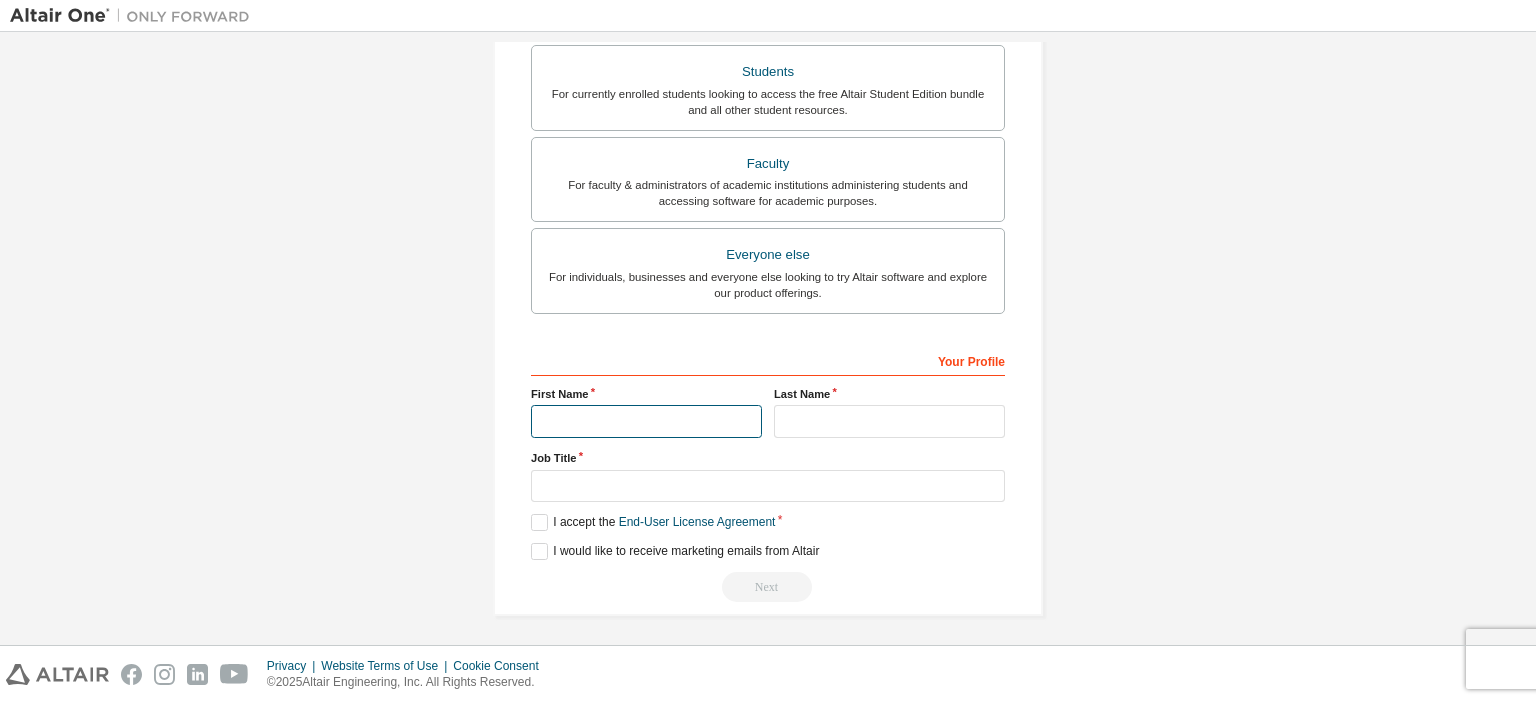click at bounding box center [646, 421] 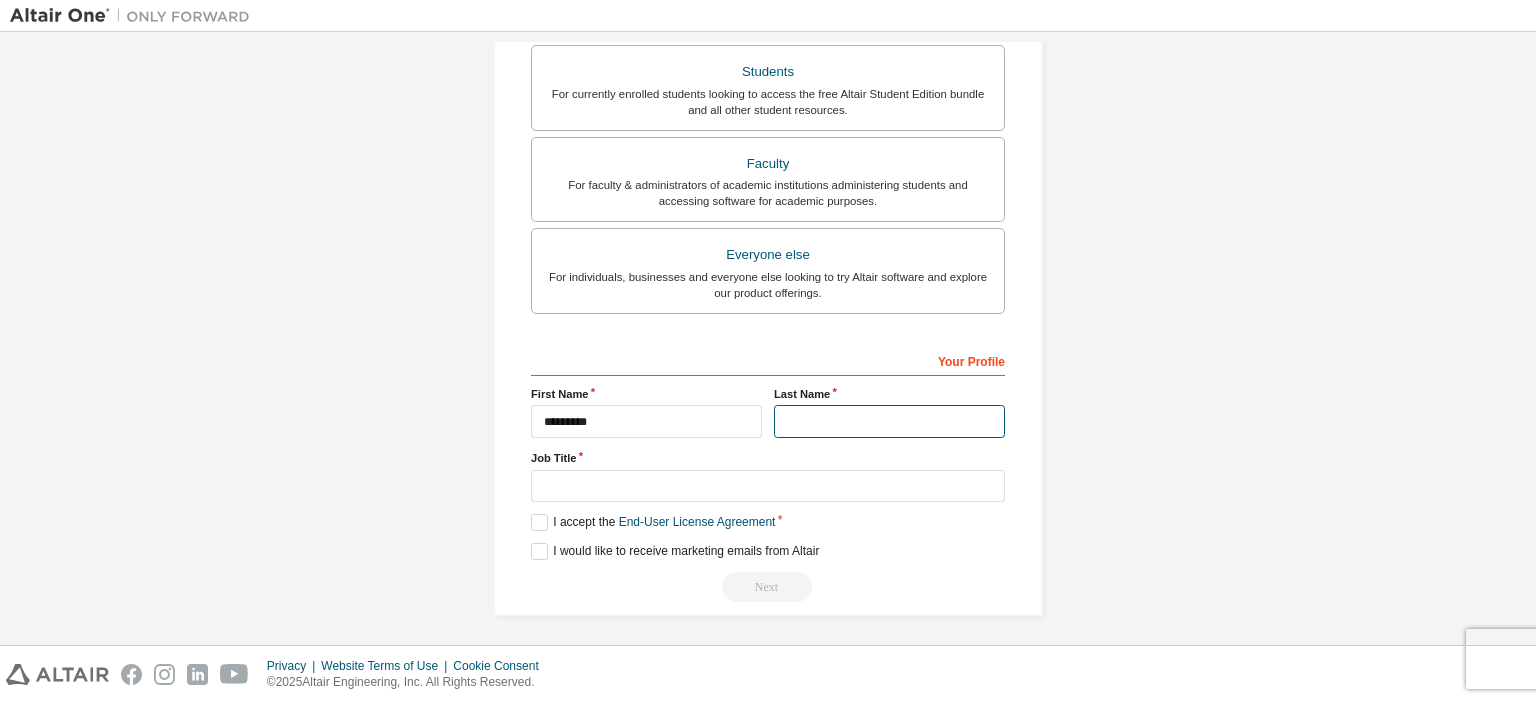 type on "*******" 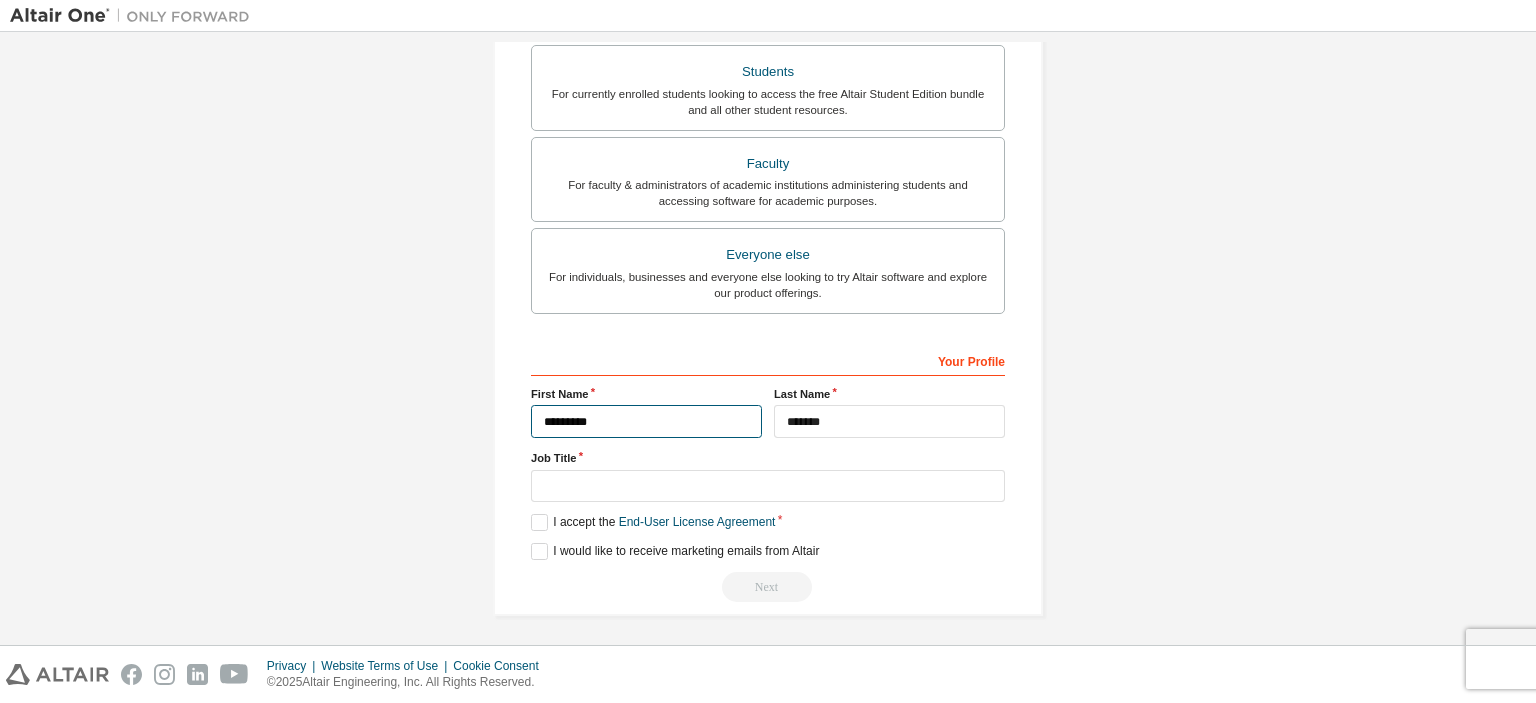 click on "*********" at bounding box center (646, 421) 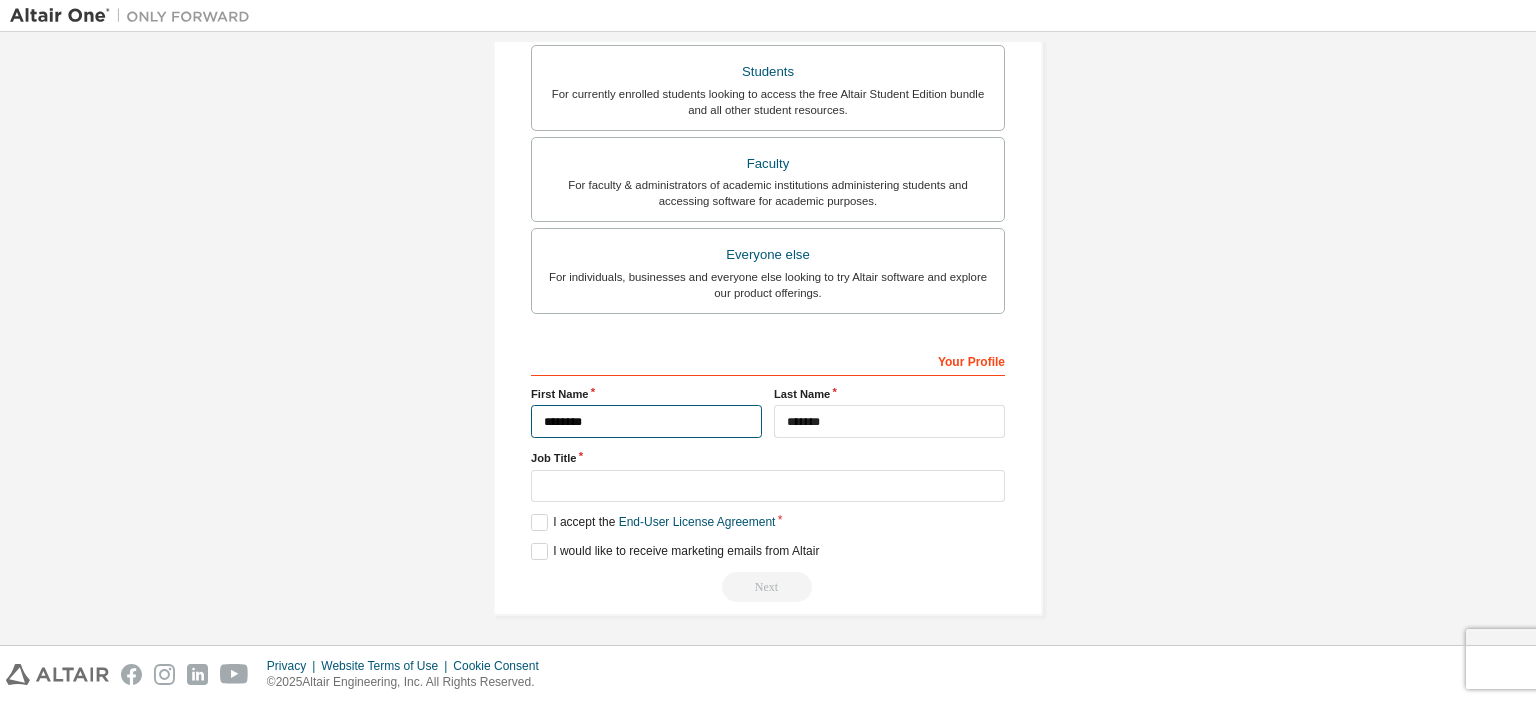 type on "********" 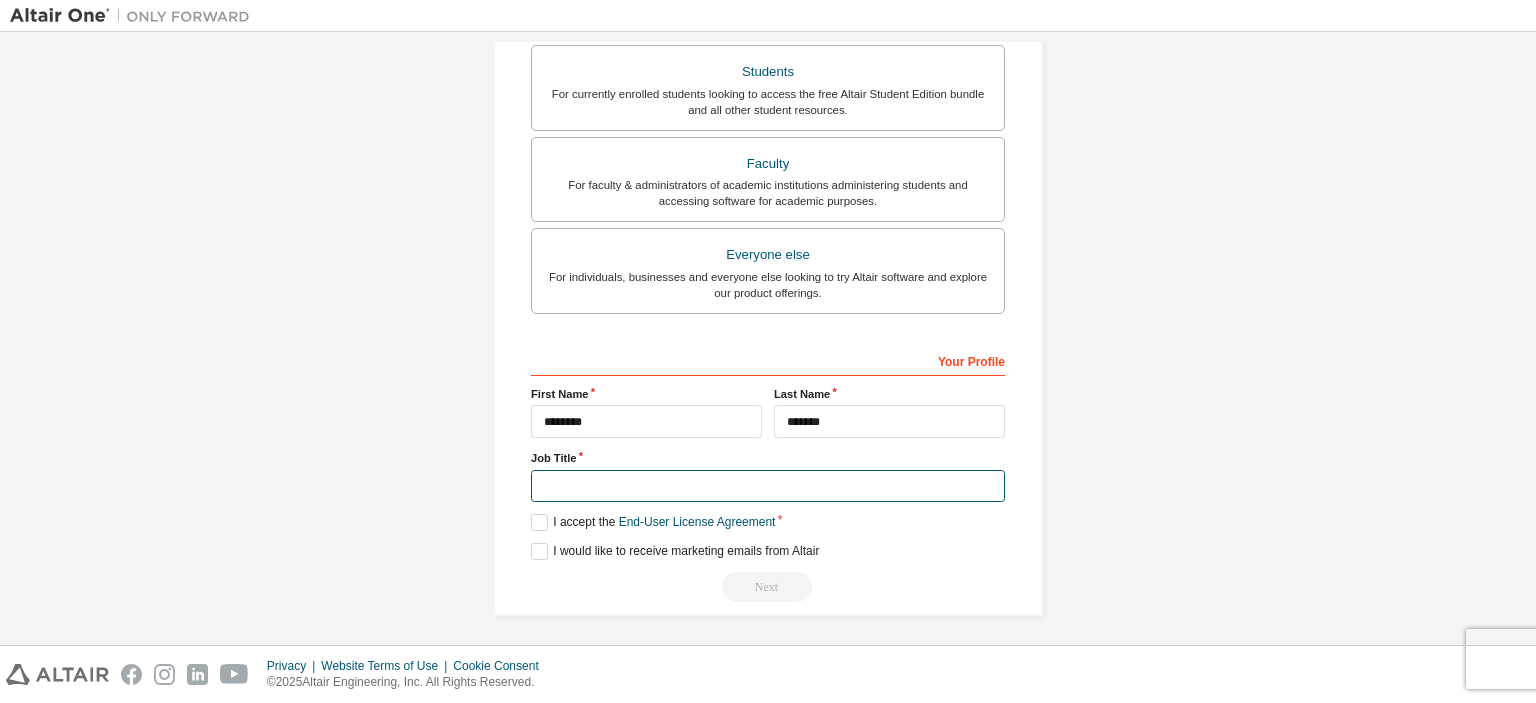 click at bounding box center [768, 486] 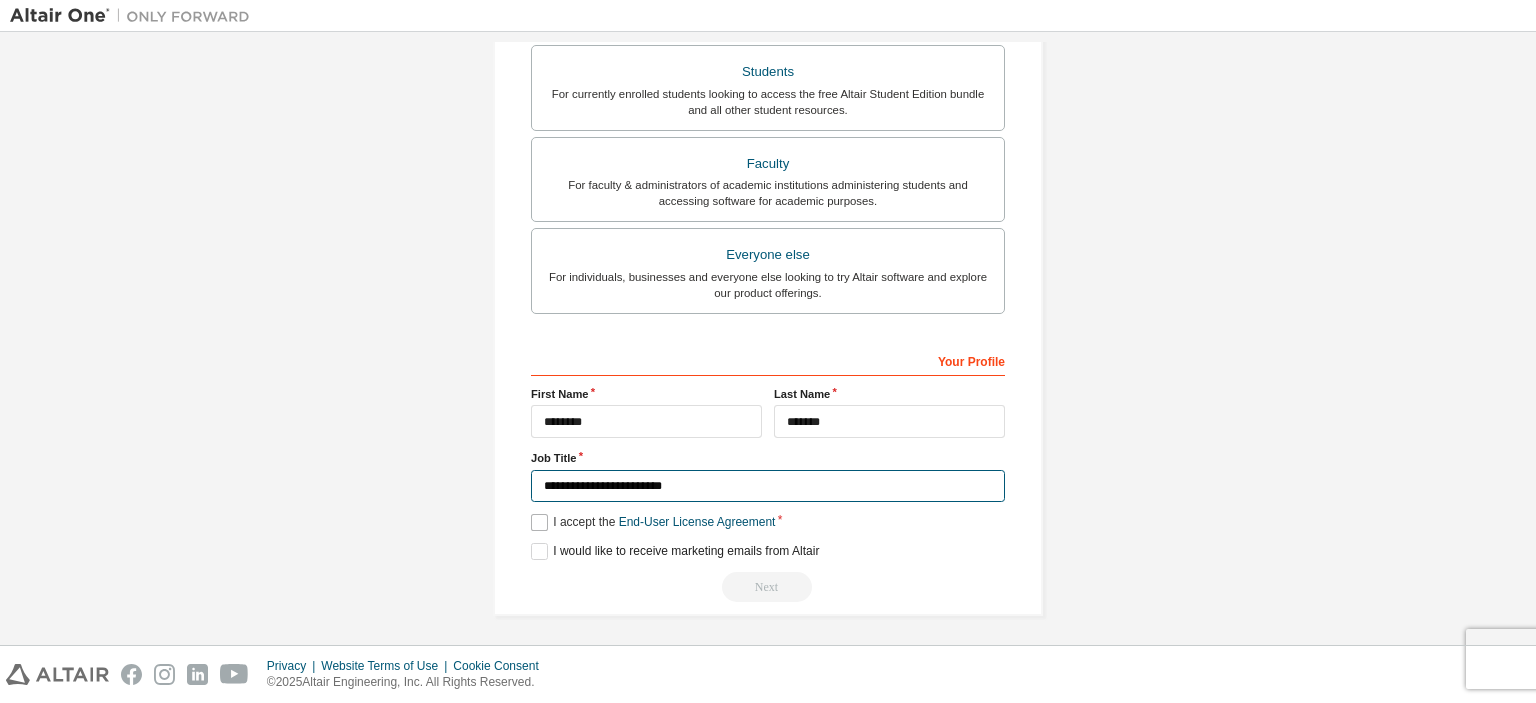 type on "**********" 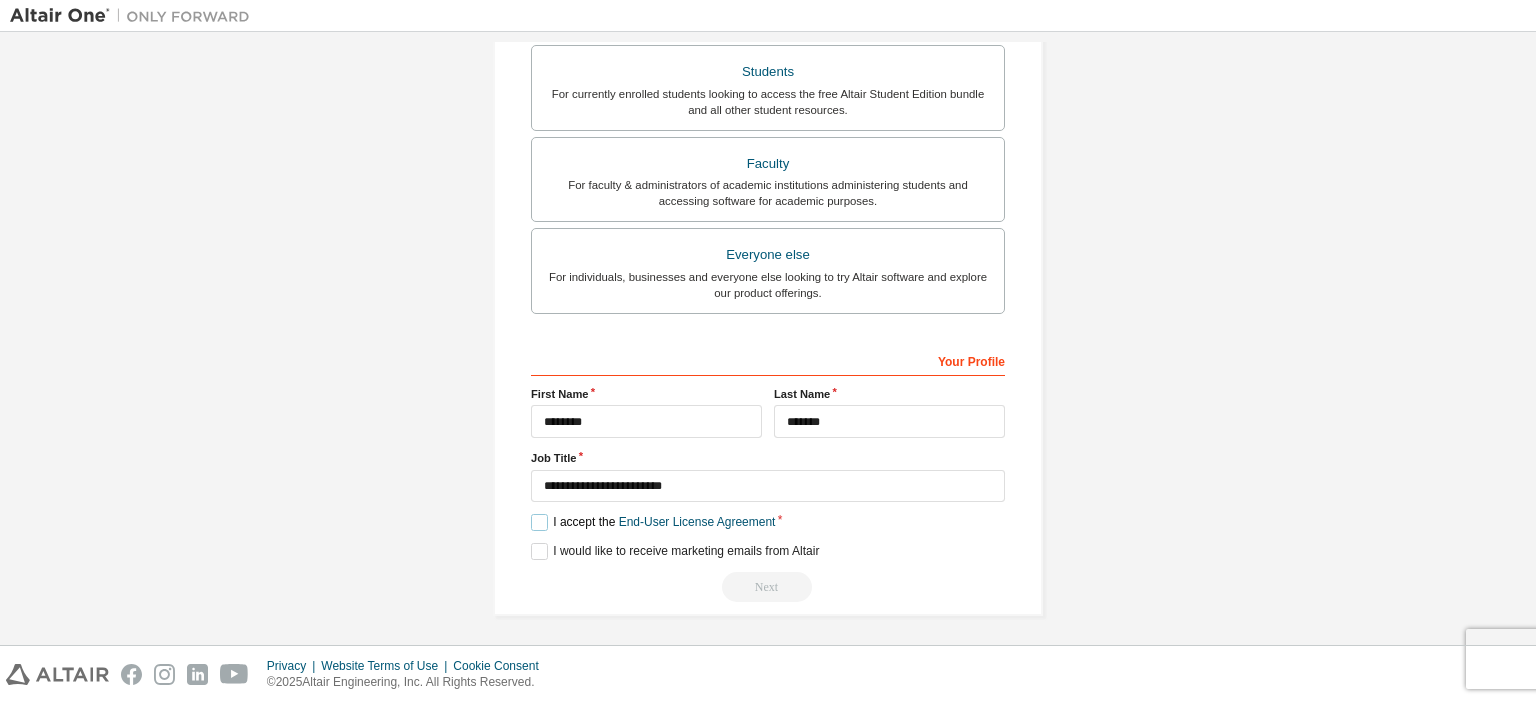 click on "I accept the    End-User License Agreement" at bounding box center (653, 522) 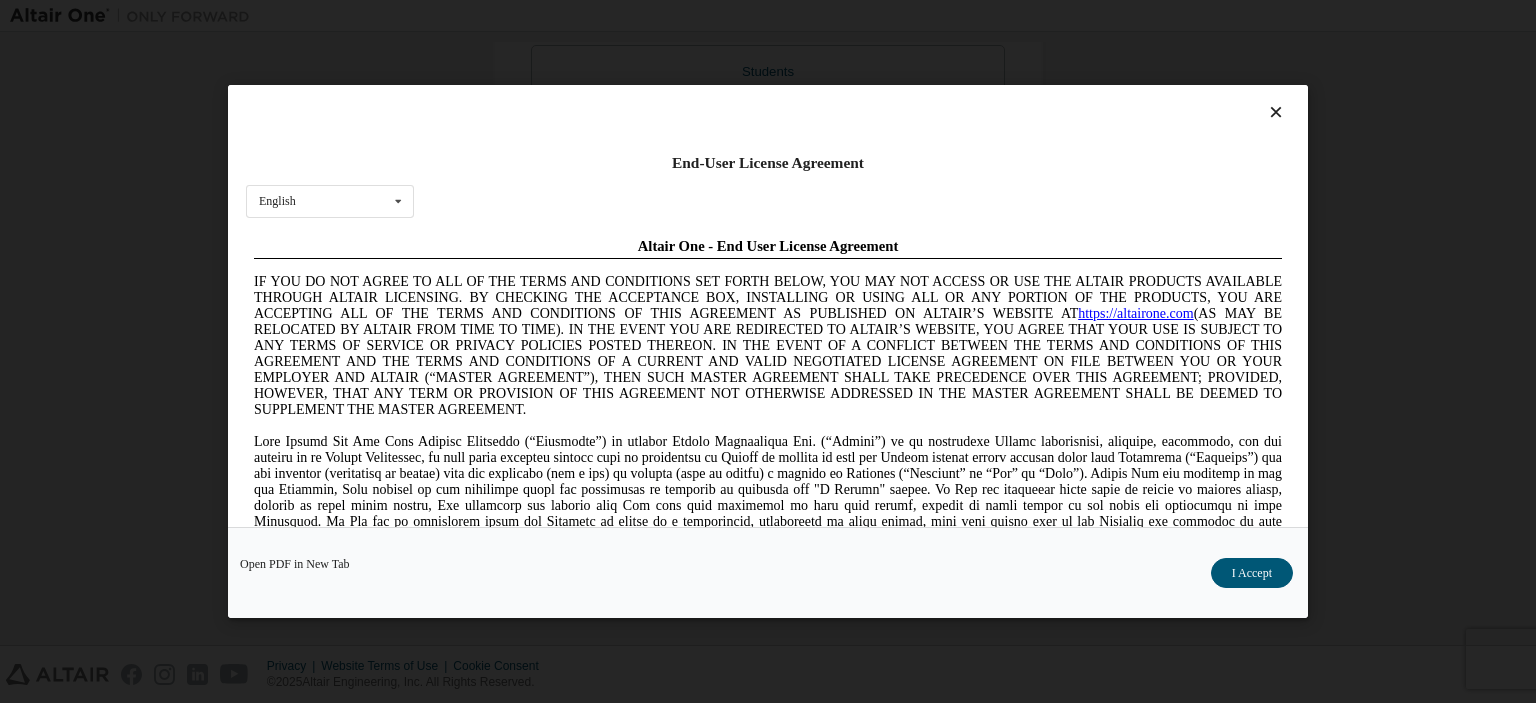 scroll, scrollTop: 0, scrollLeft: 0, axis: both 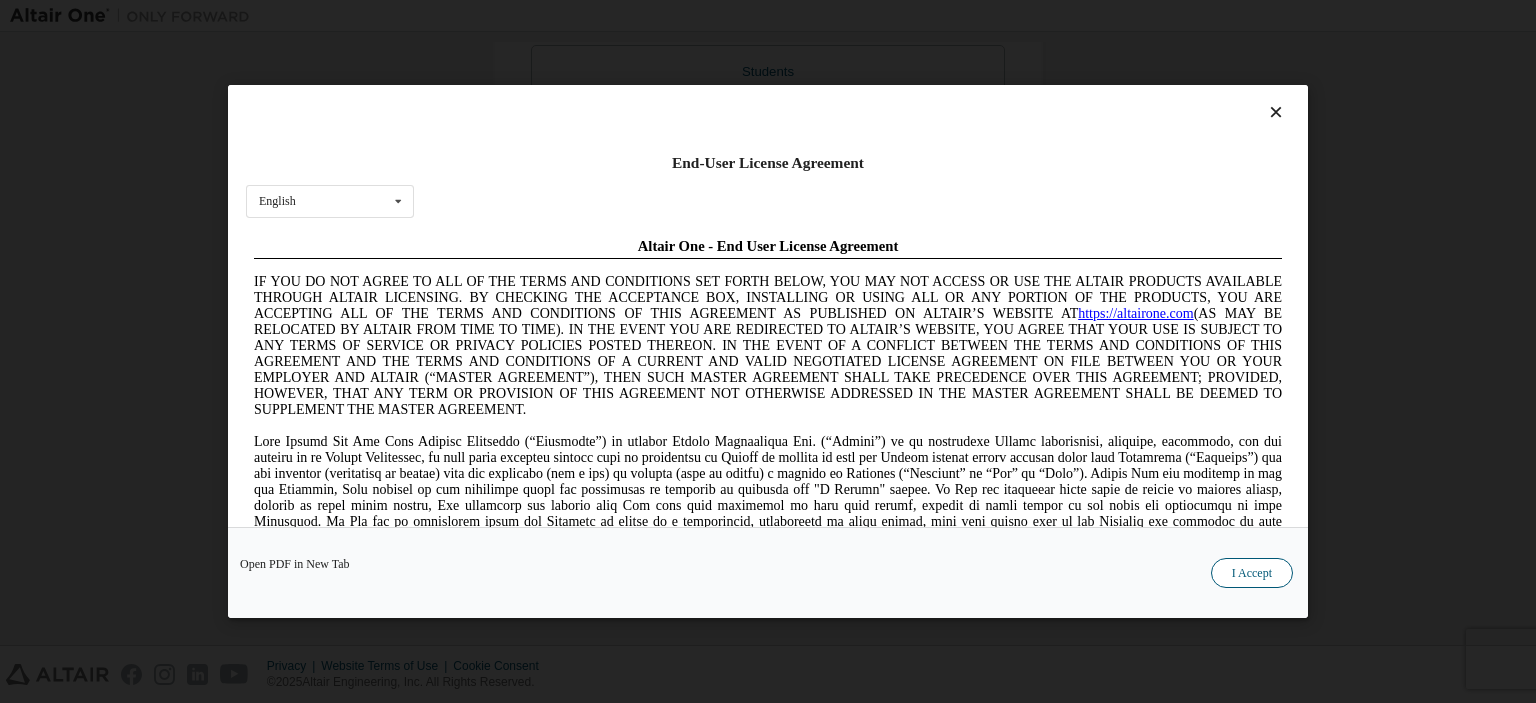 click on "I Accept" at bounding box center [1252, 573] 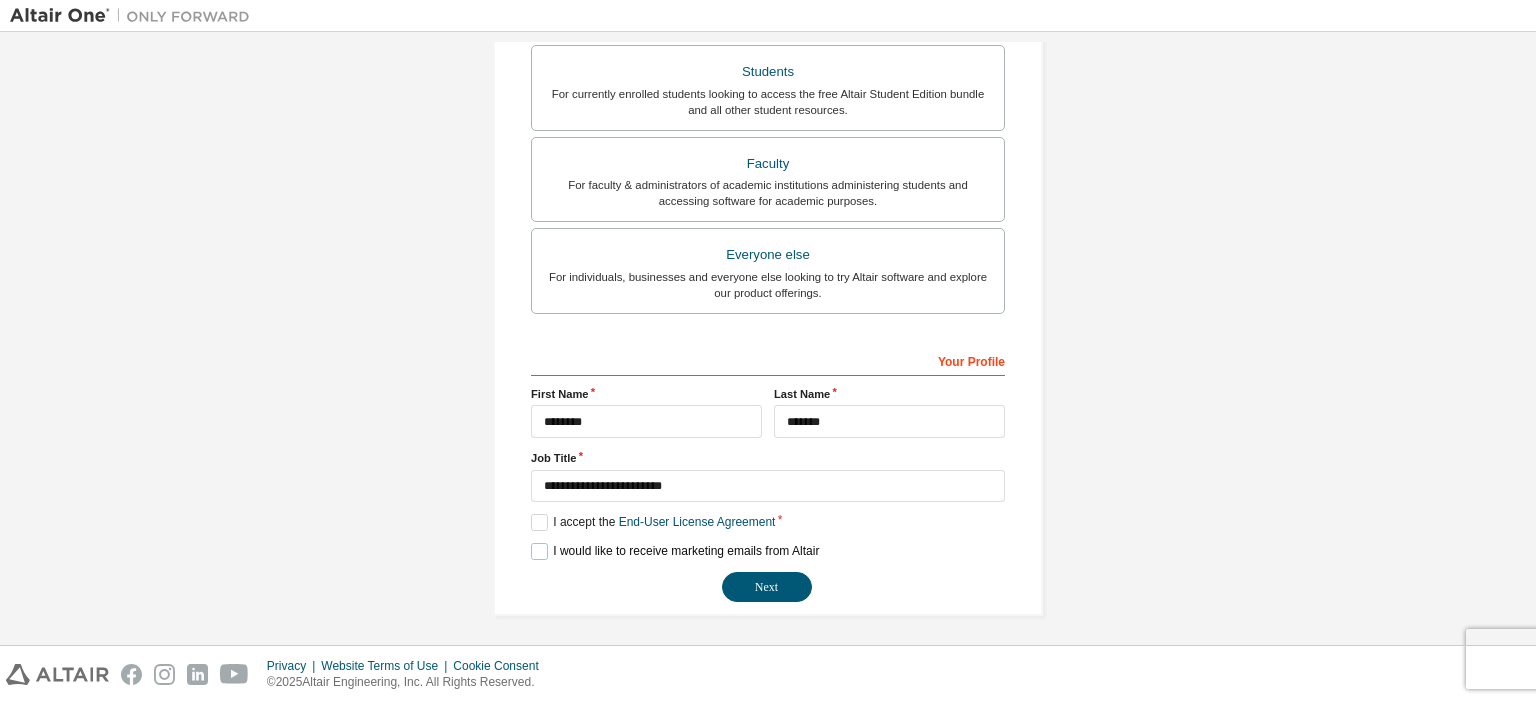click on "I would like to receive marketing emails from Altair" at bounding box center (675, 551) 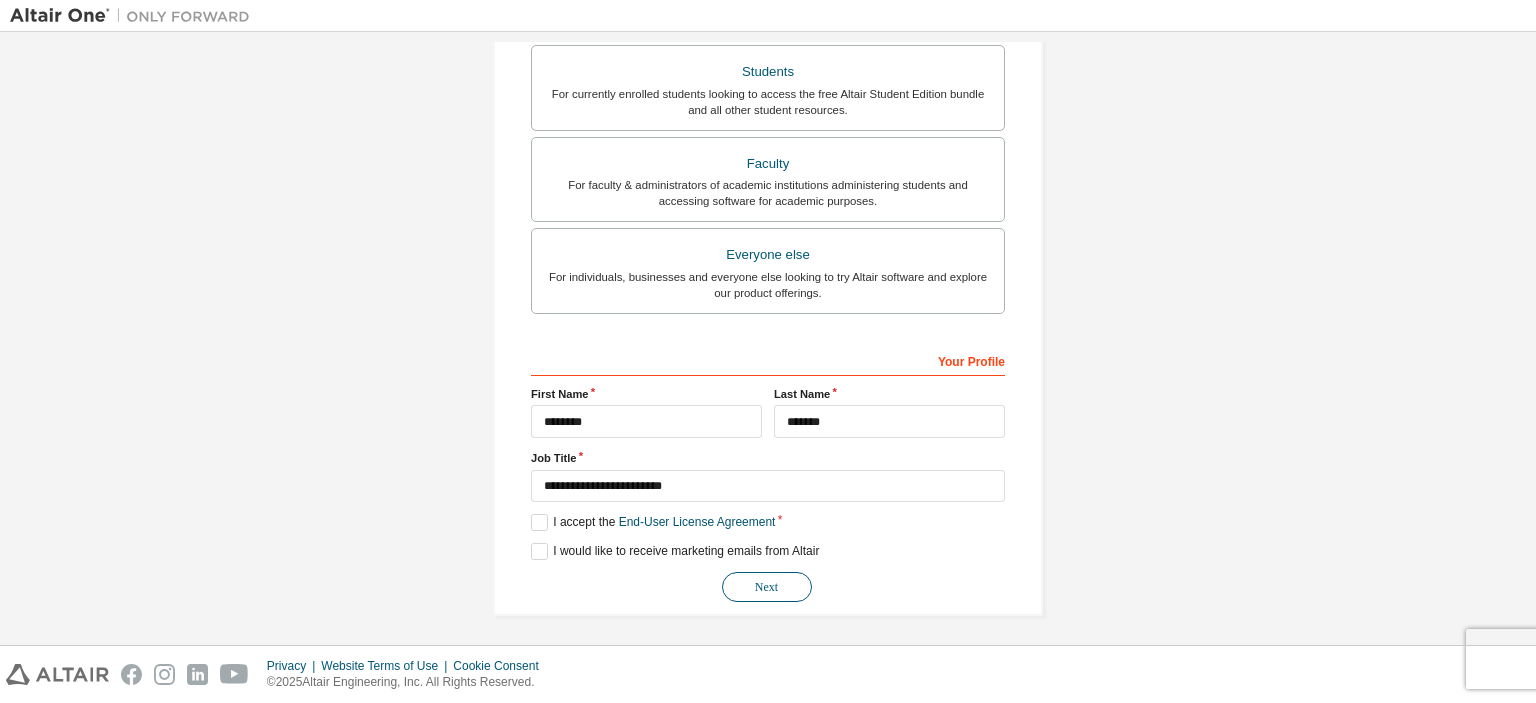 click on "Next" at bounding box center (767, 587) 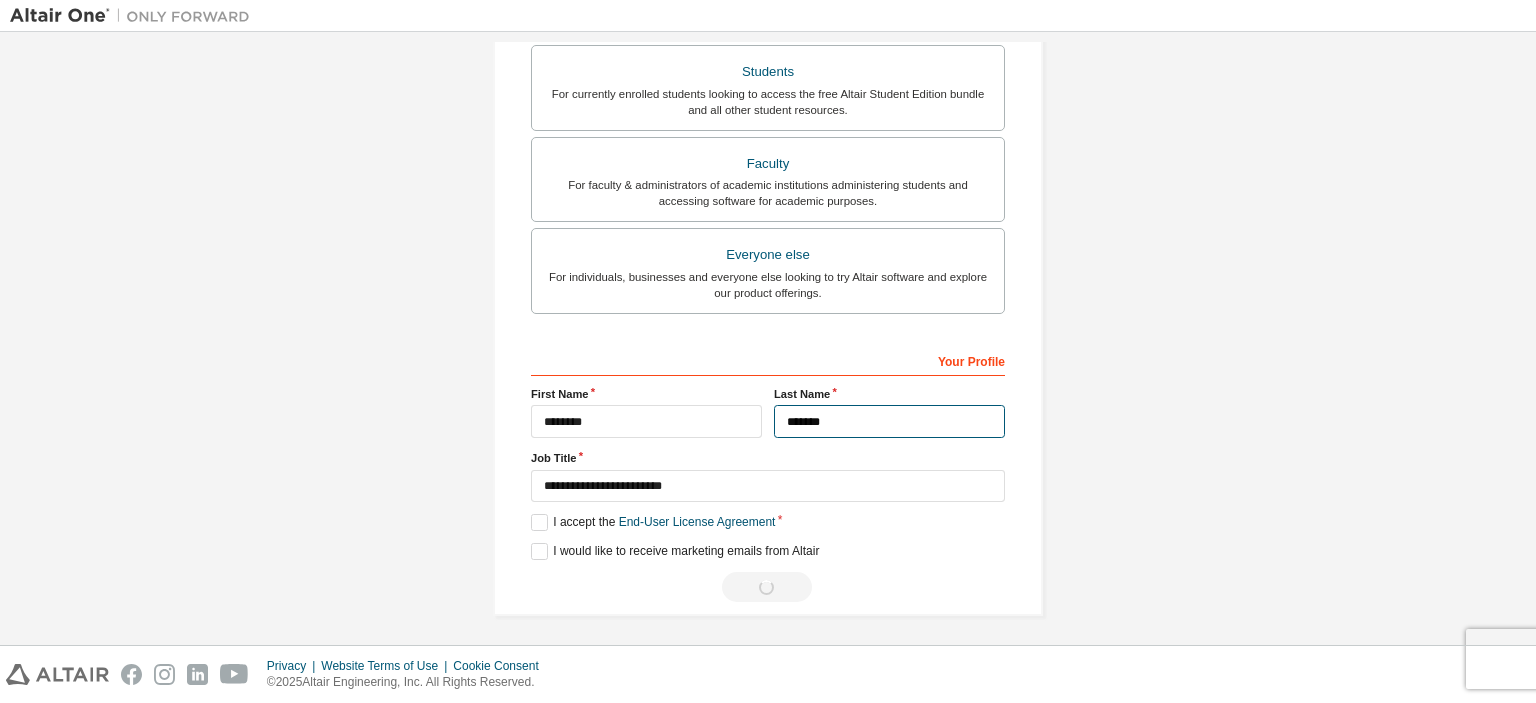 click on "*******" at bounding box center (889, 421) 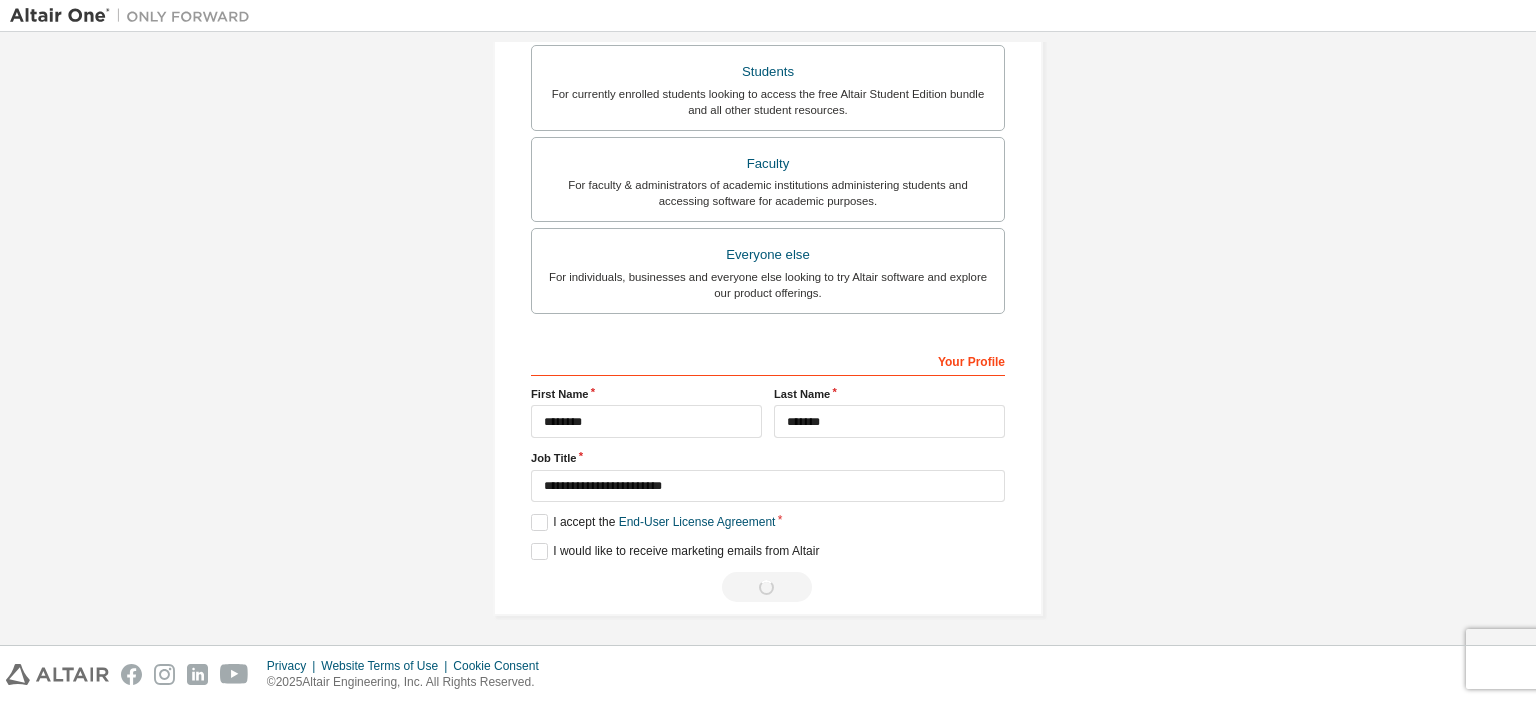 scroll, scrollTop: 0, scrollLeft: 0, axis: both 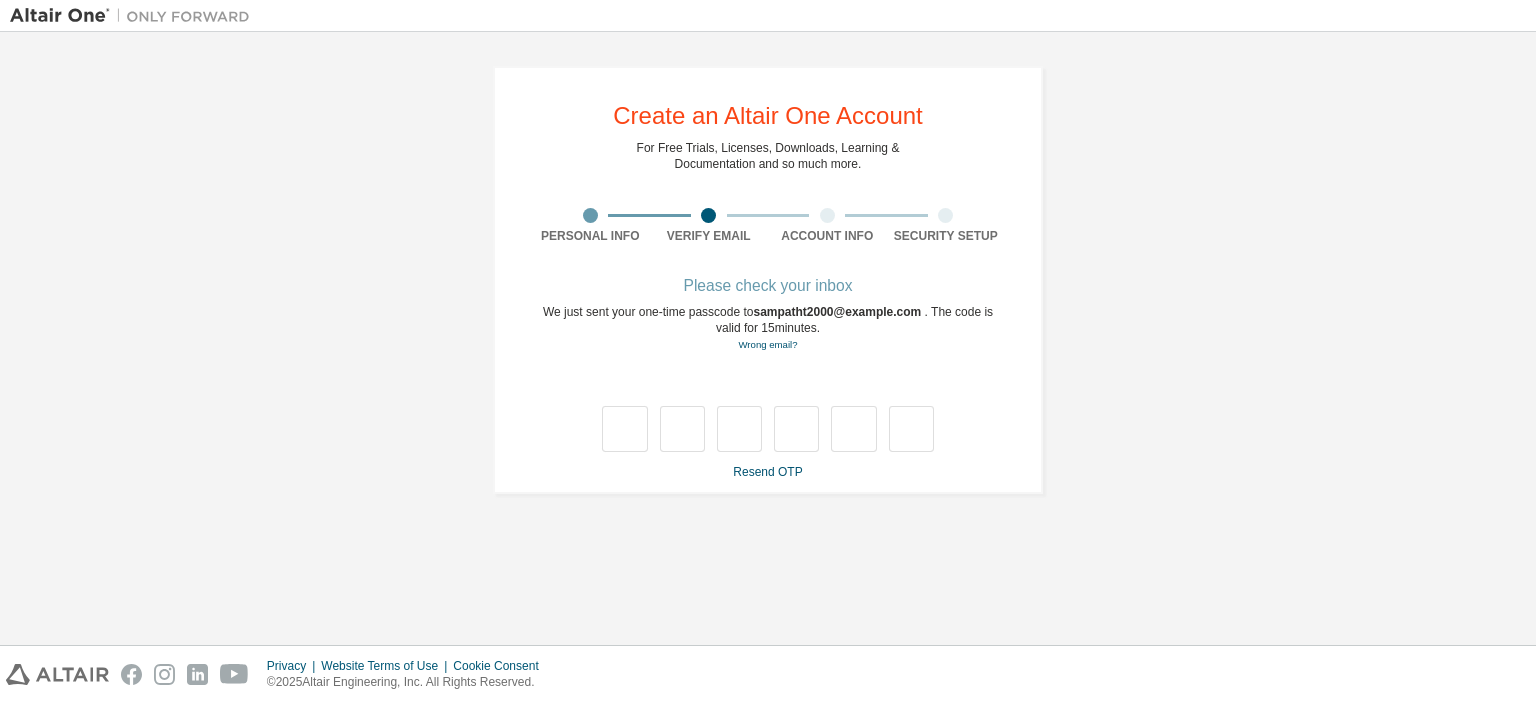 type on "*" 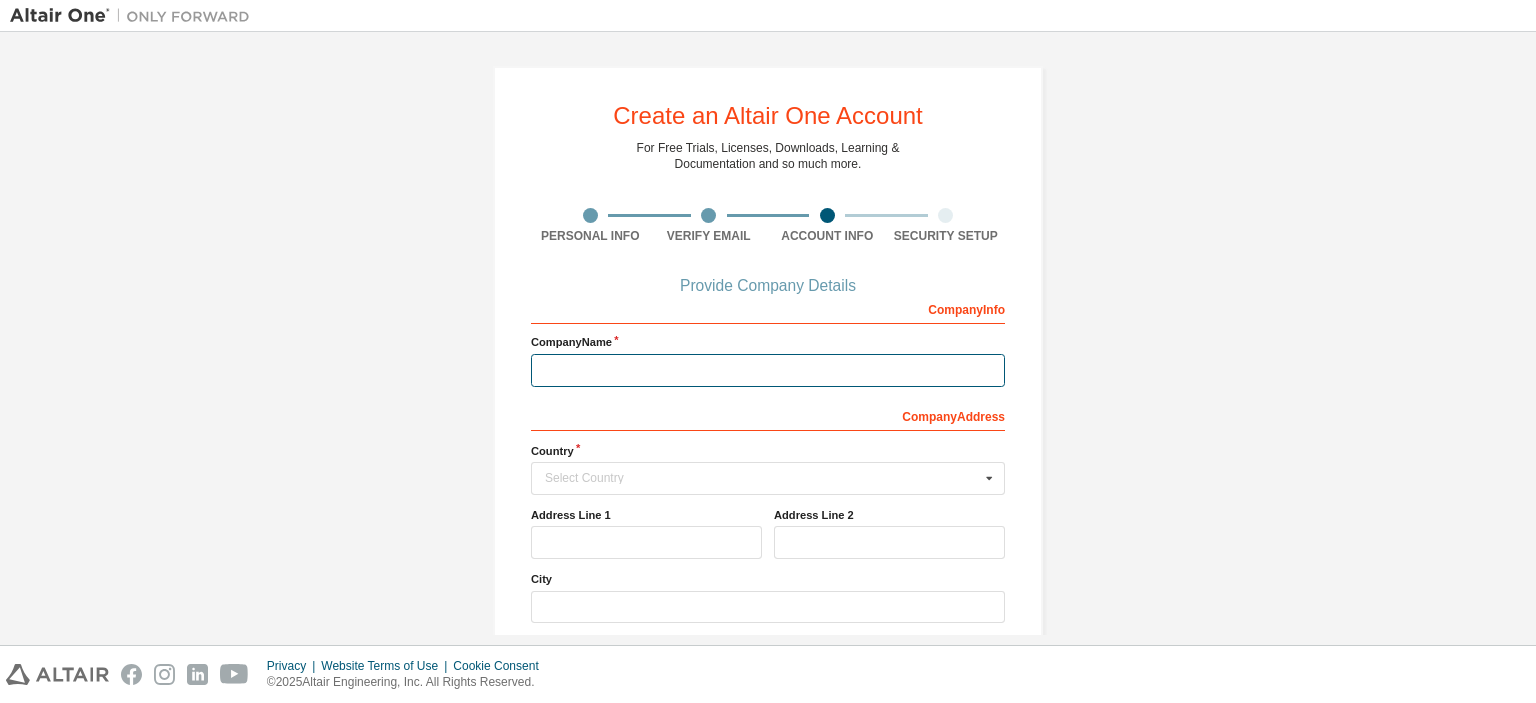 click at bounding box center [768, 370] 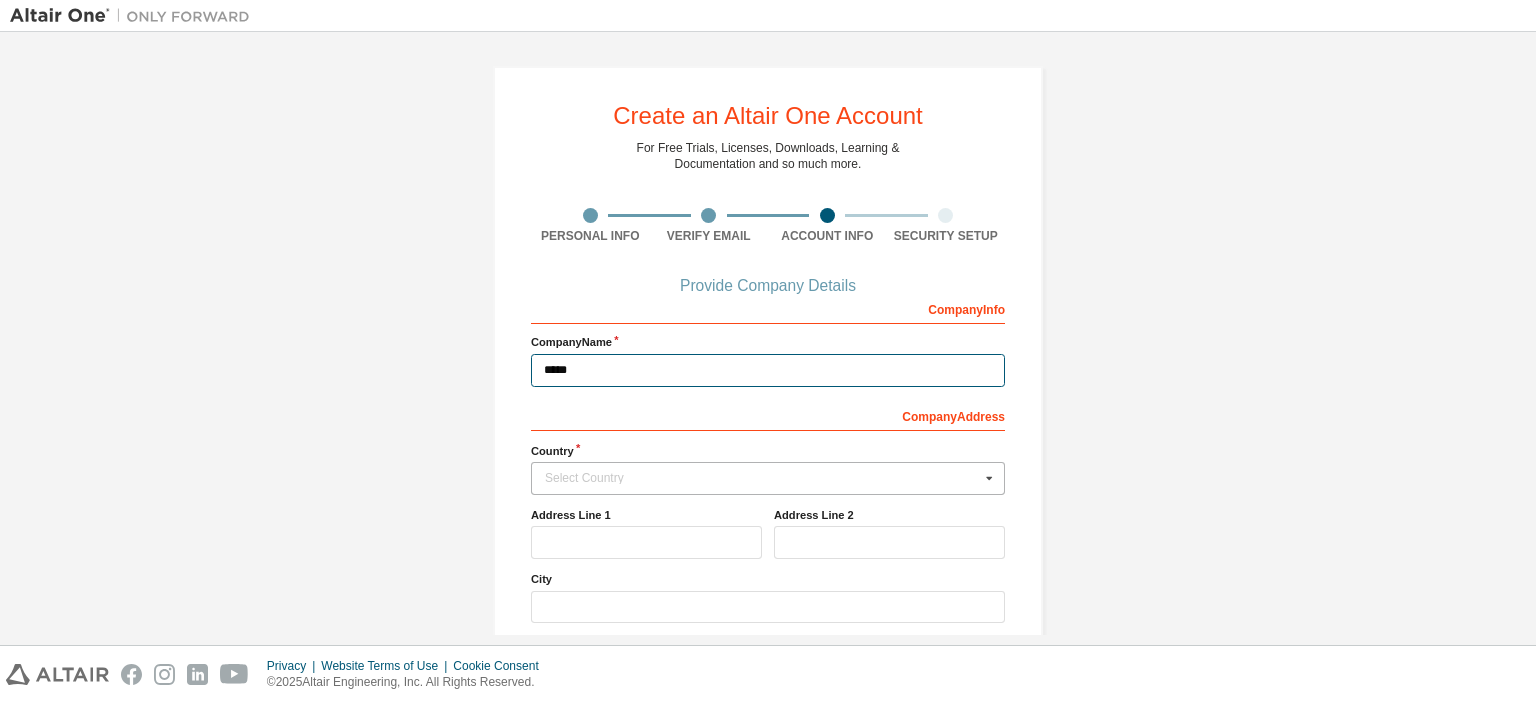 type on "*****" 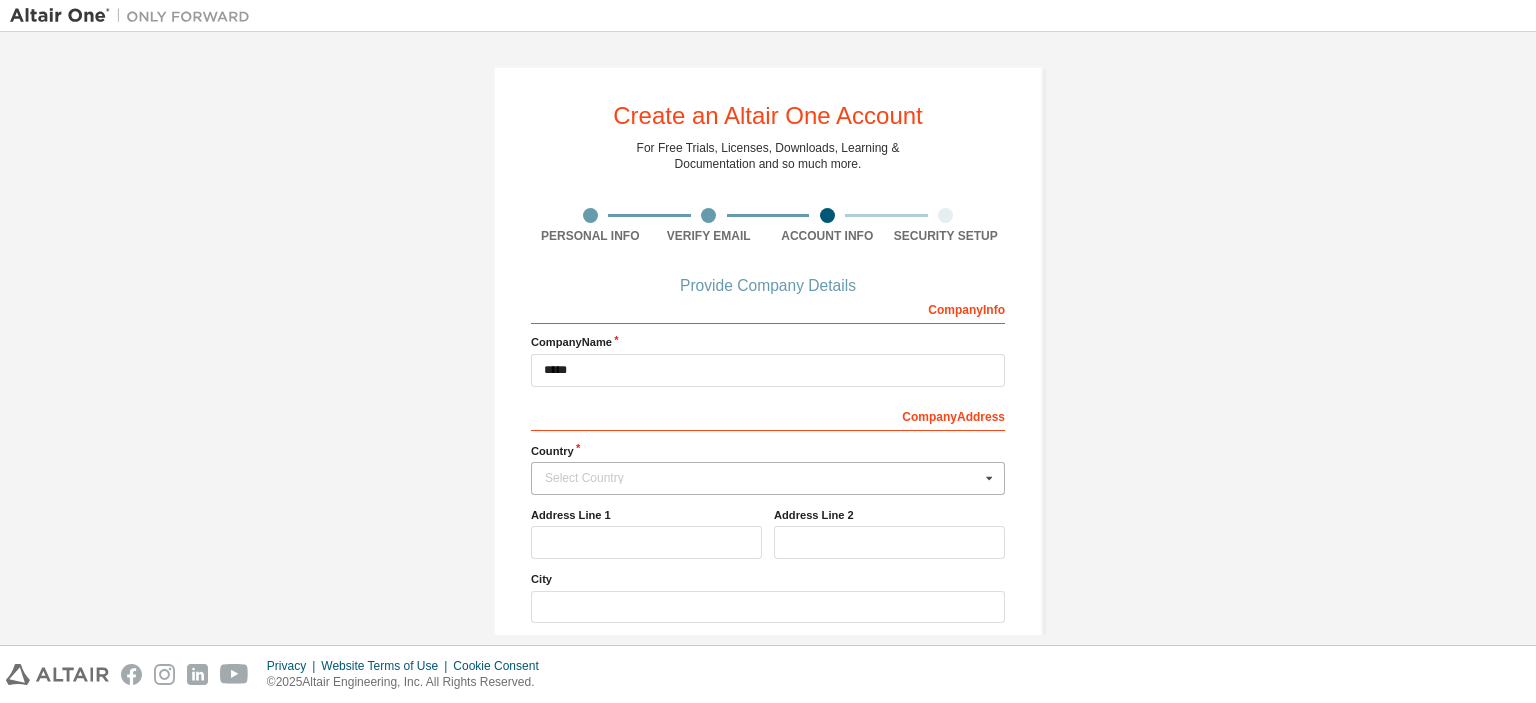 click on "Select Country" at bounding box center [762, 478] 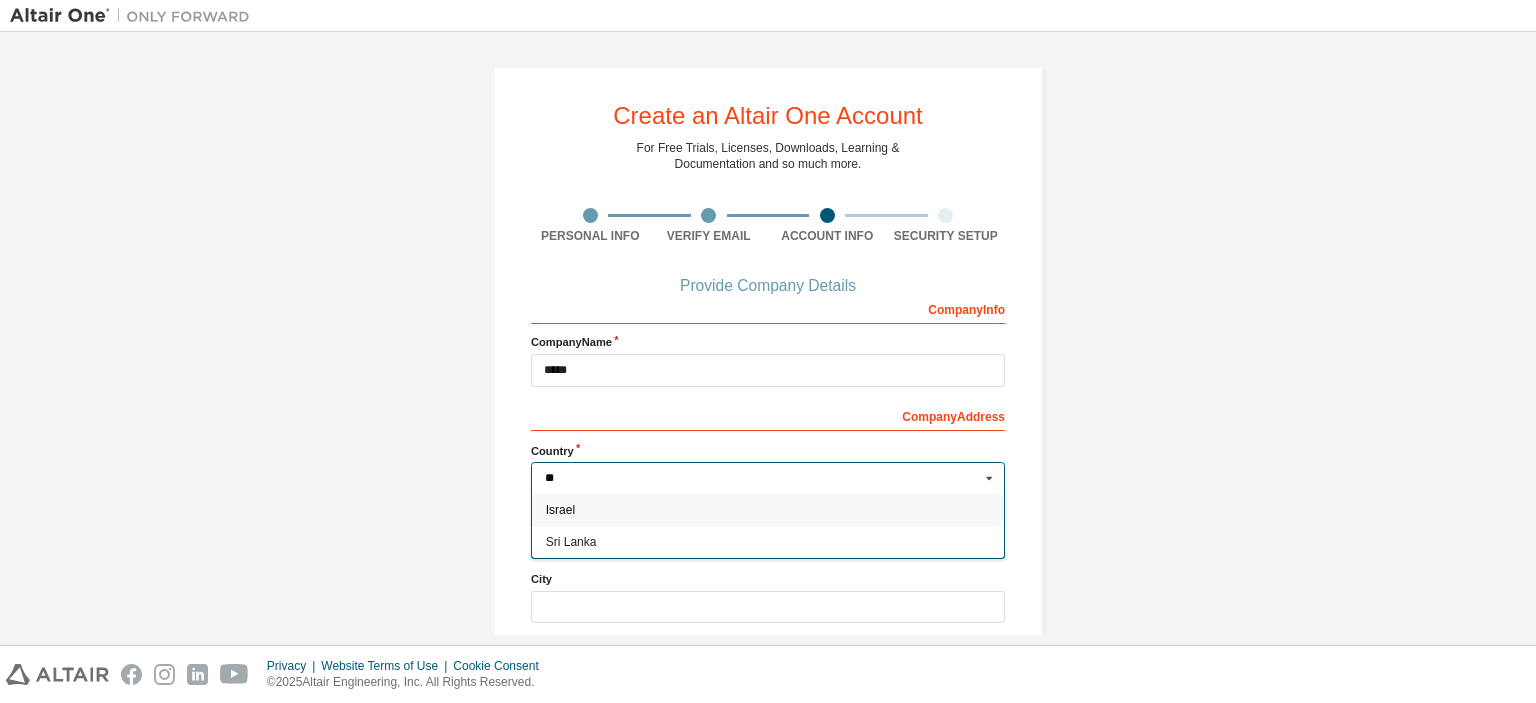 scroll, scrollTop: 0, scrollLeft: 0, axis: both 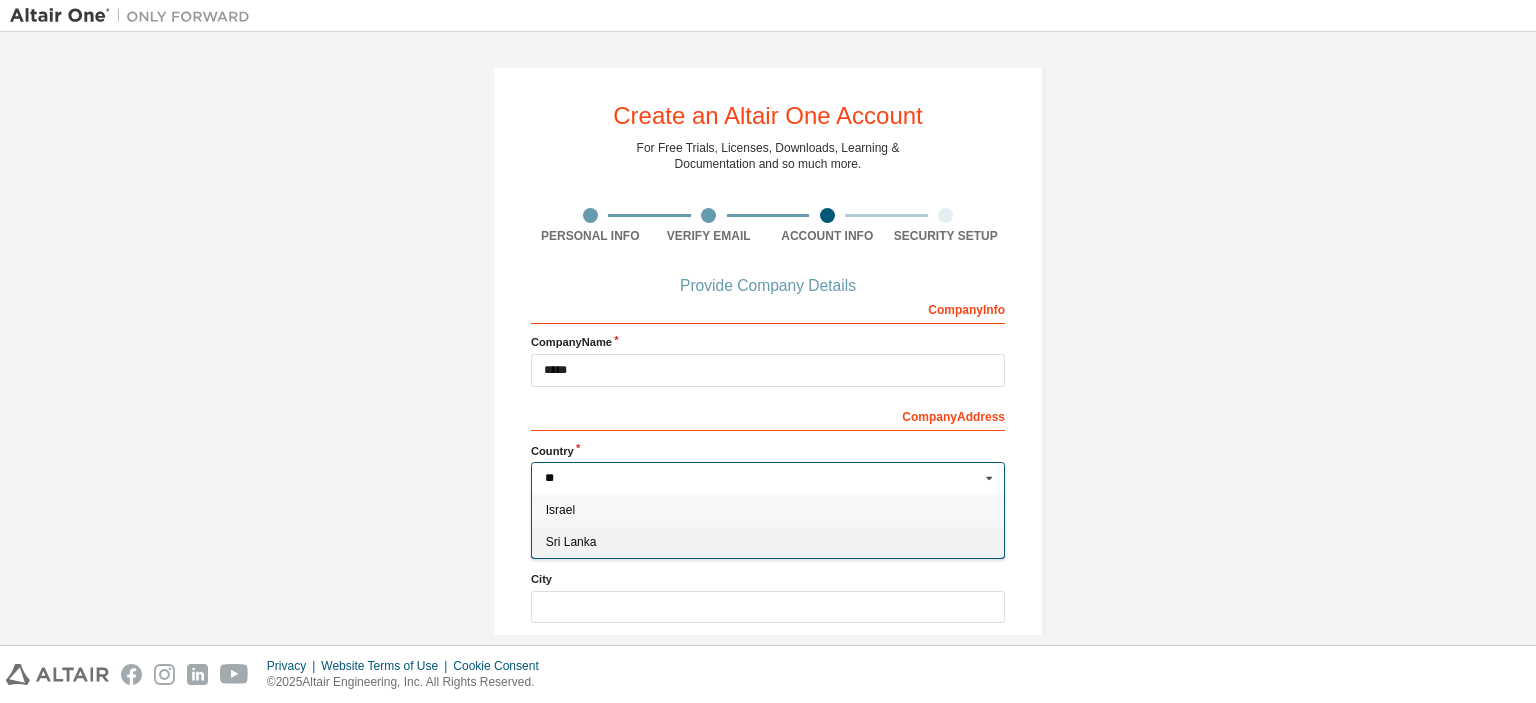 type on "**" 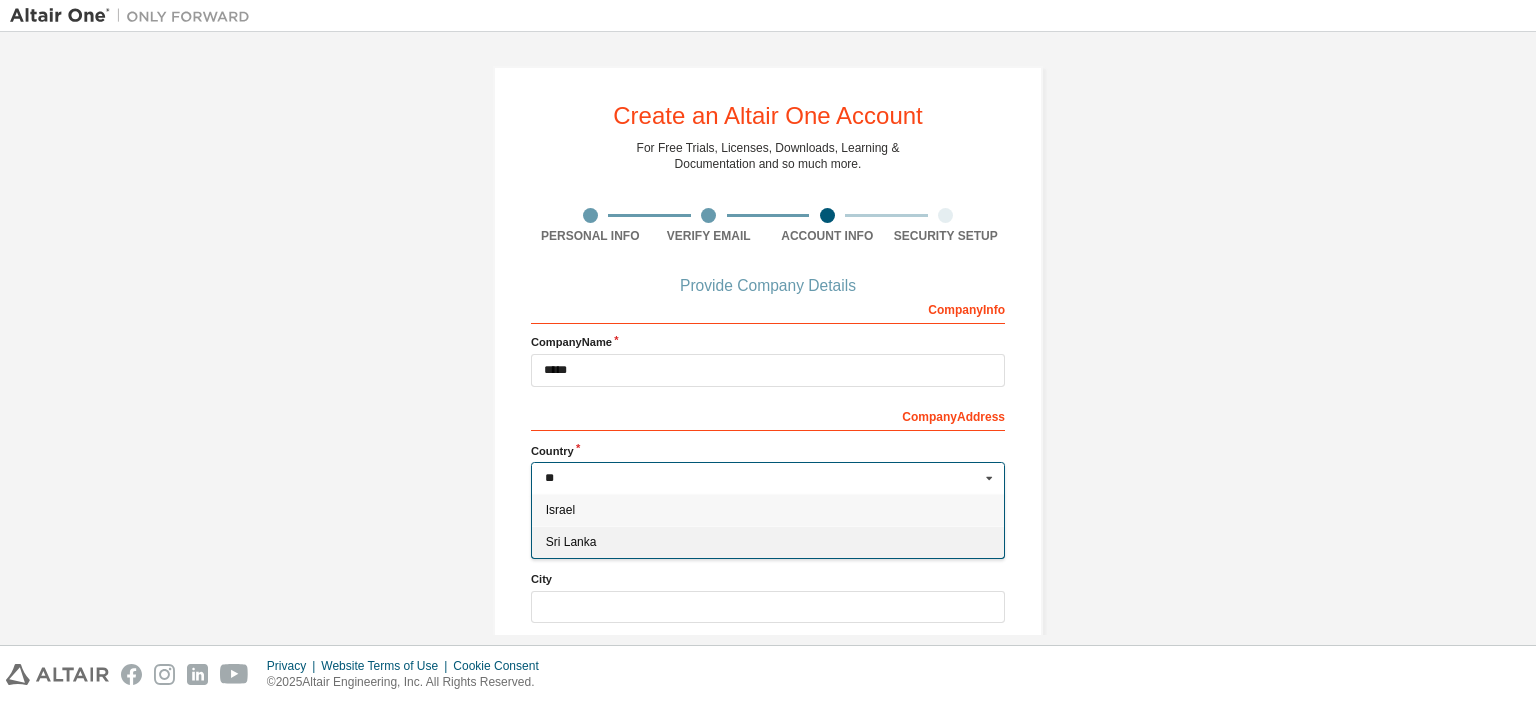 click on "Sri Lanka" at bounding box center (768, 542) 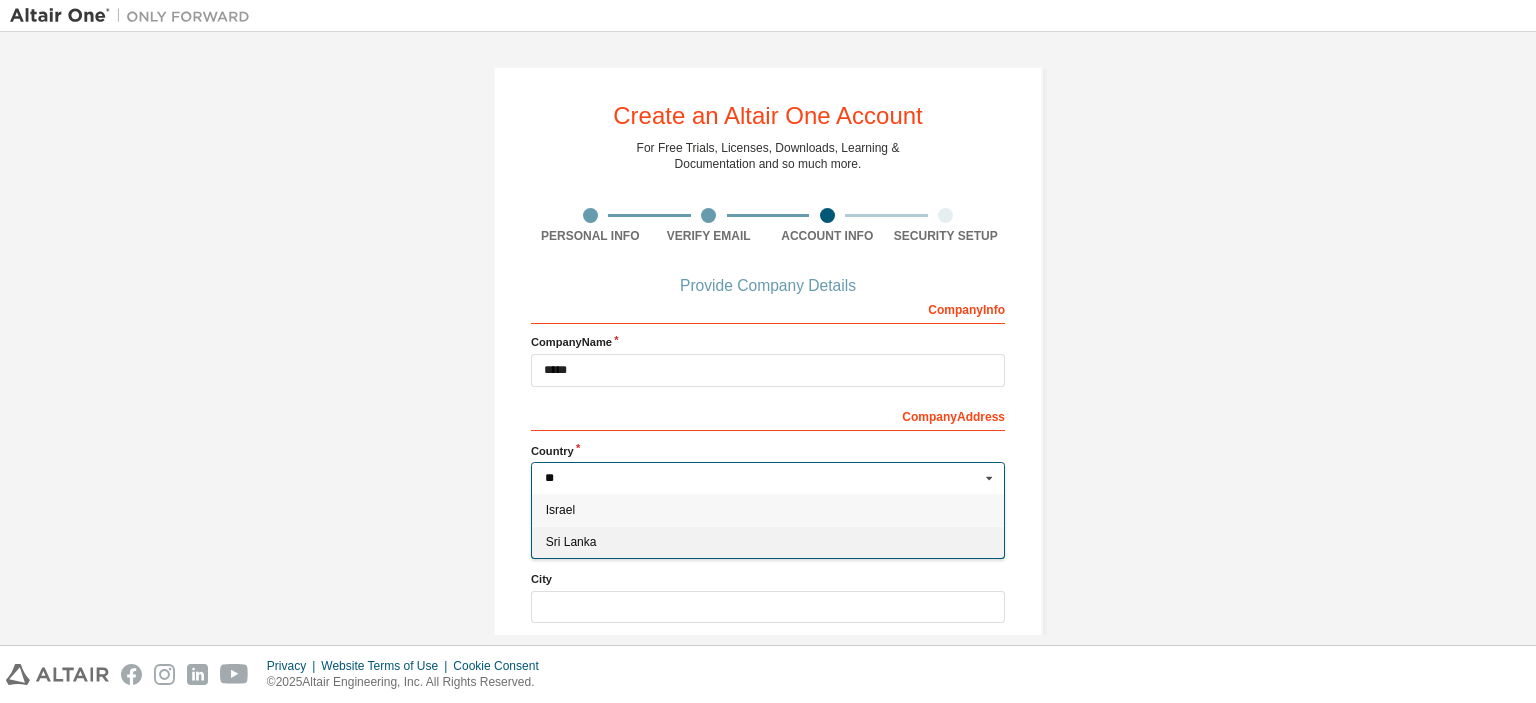 type on "***" 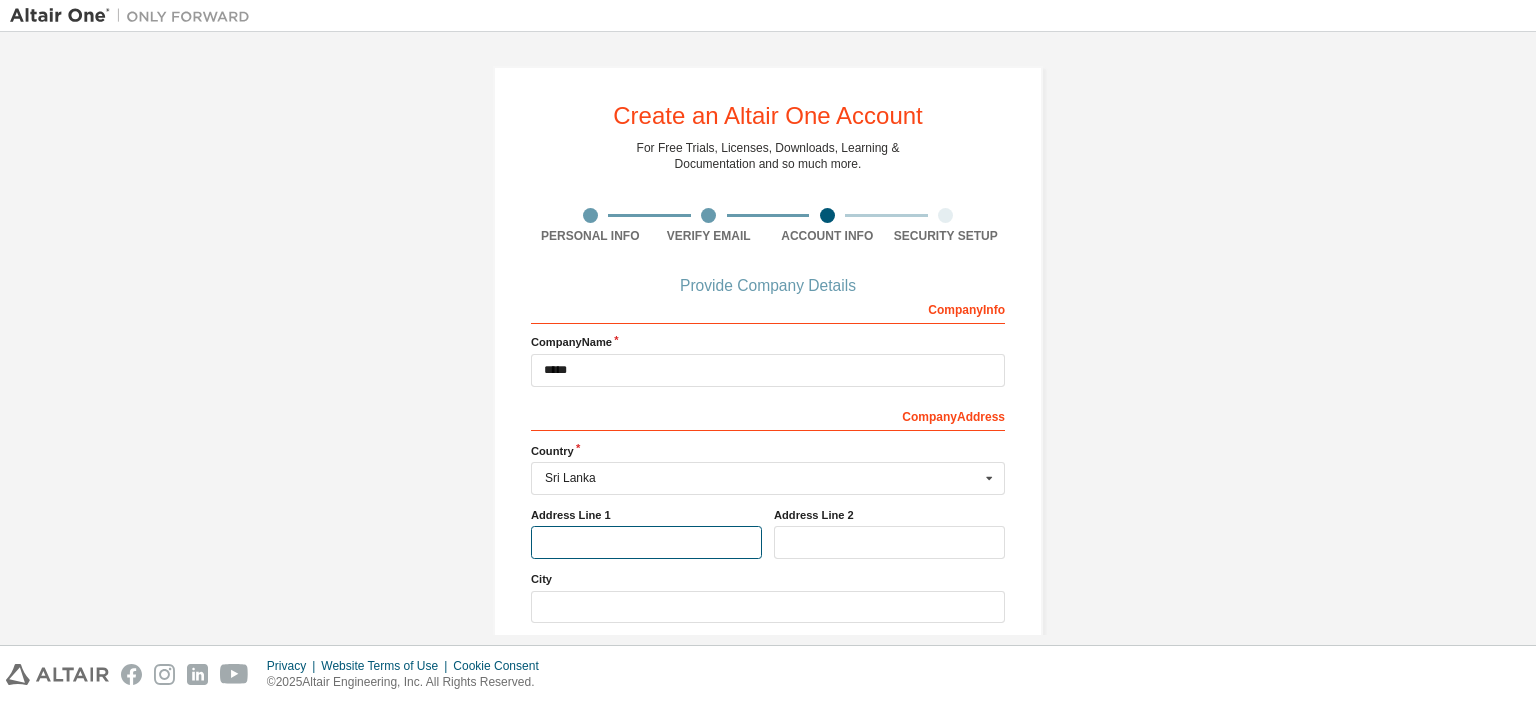 click at bounding box center (646, 542) 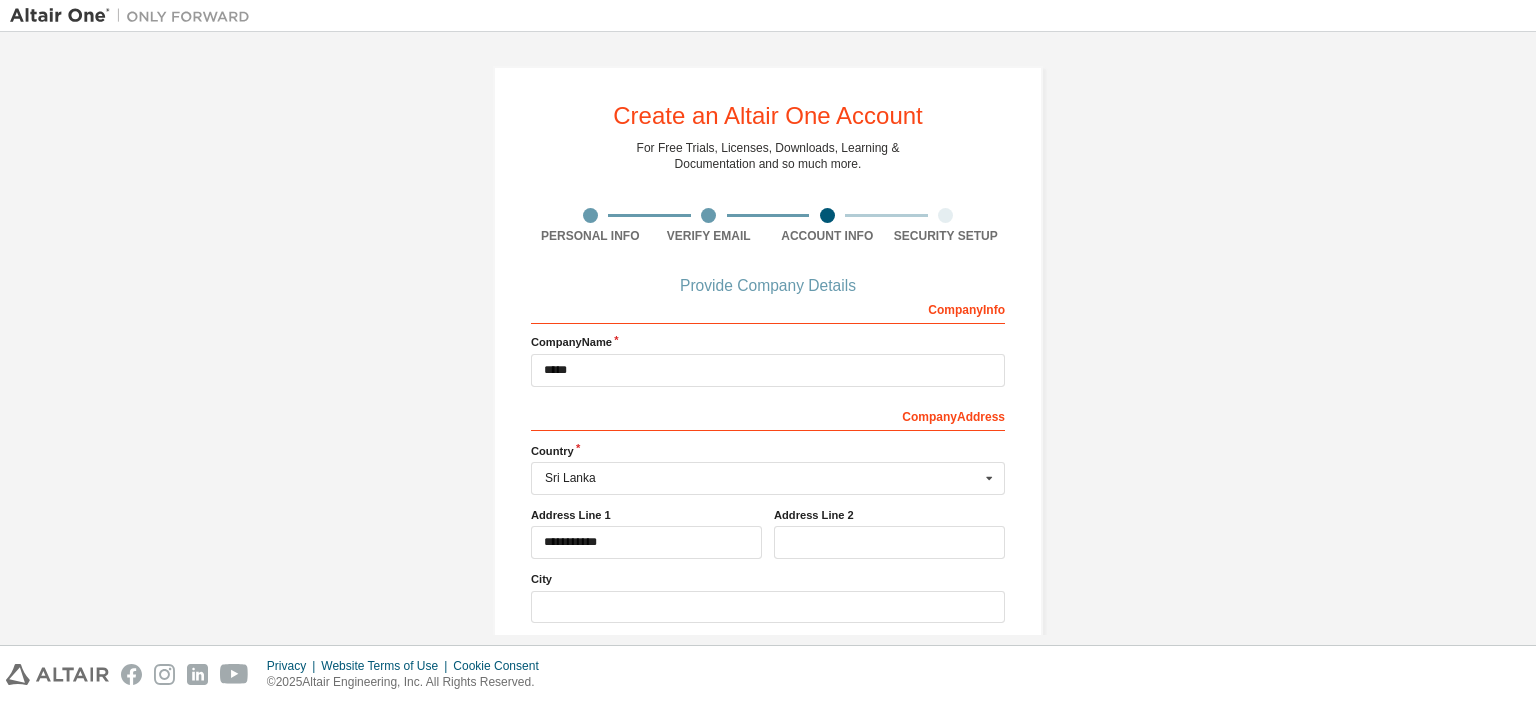 type on "***" 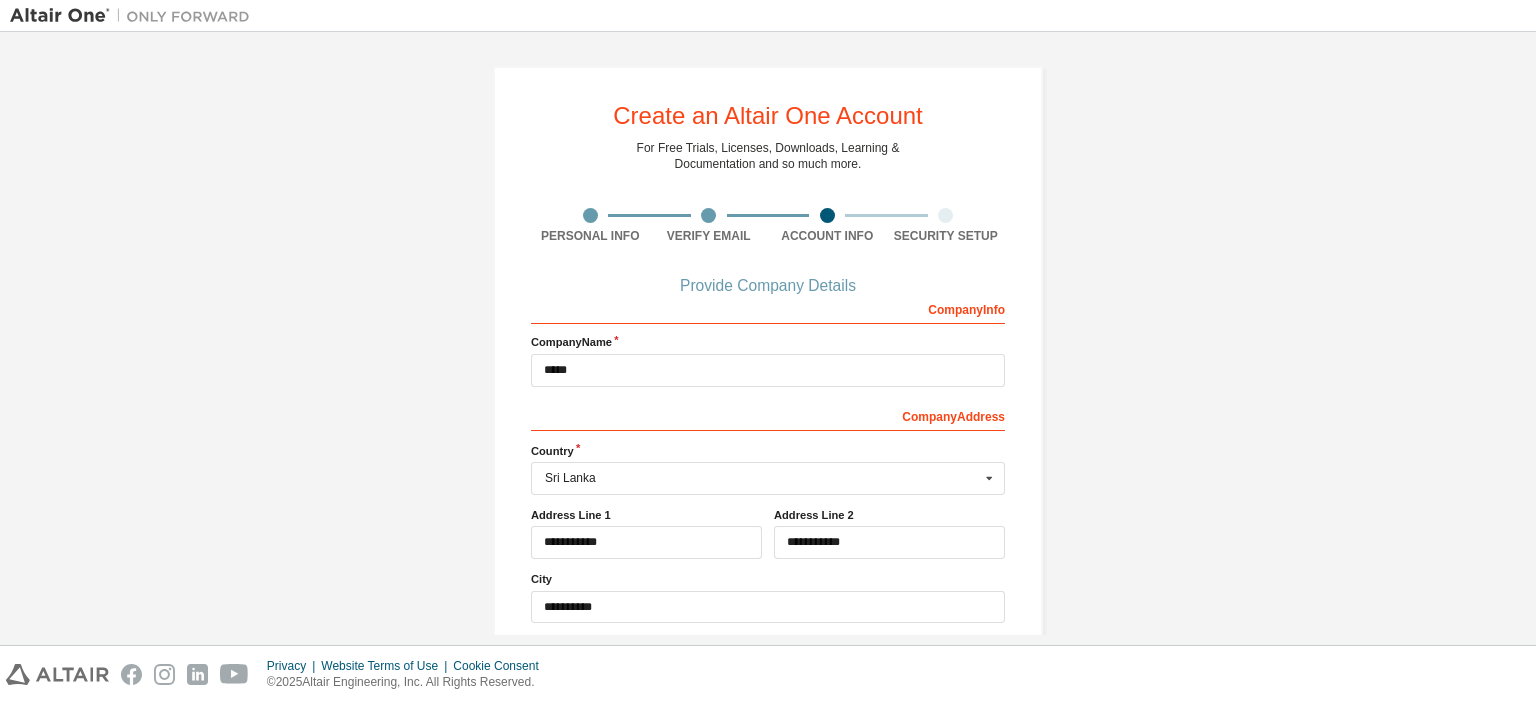 type on "*****" 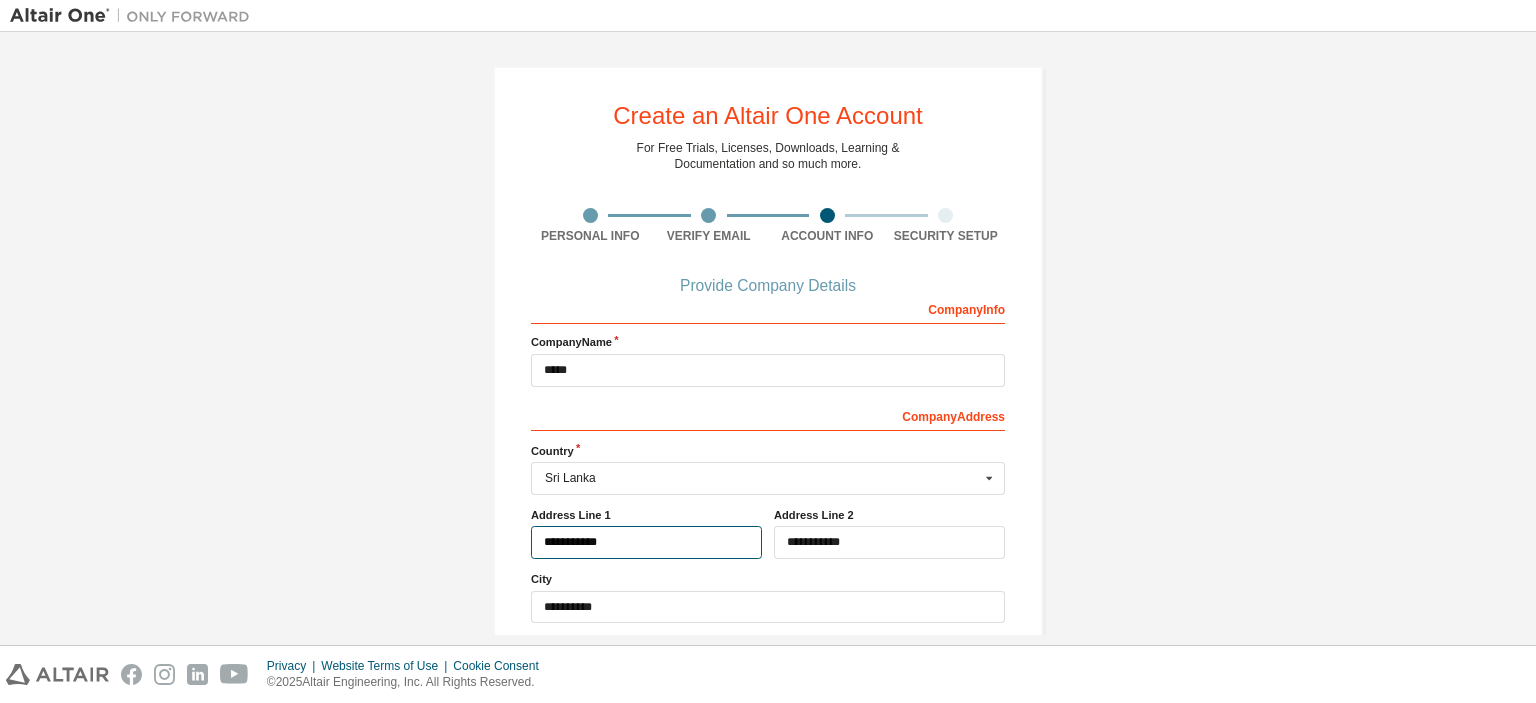 type on "***" 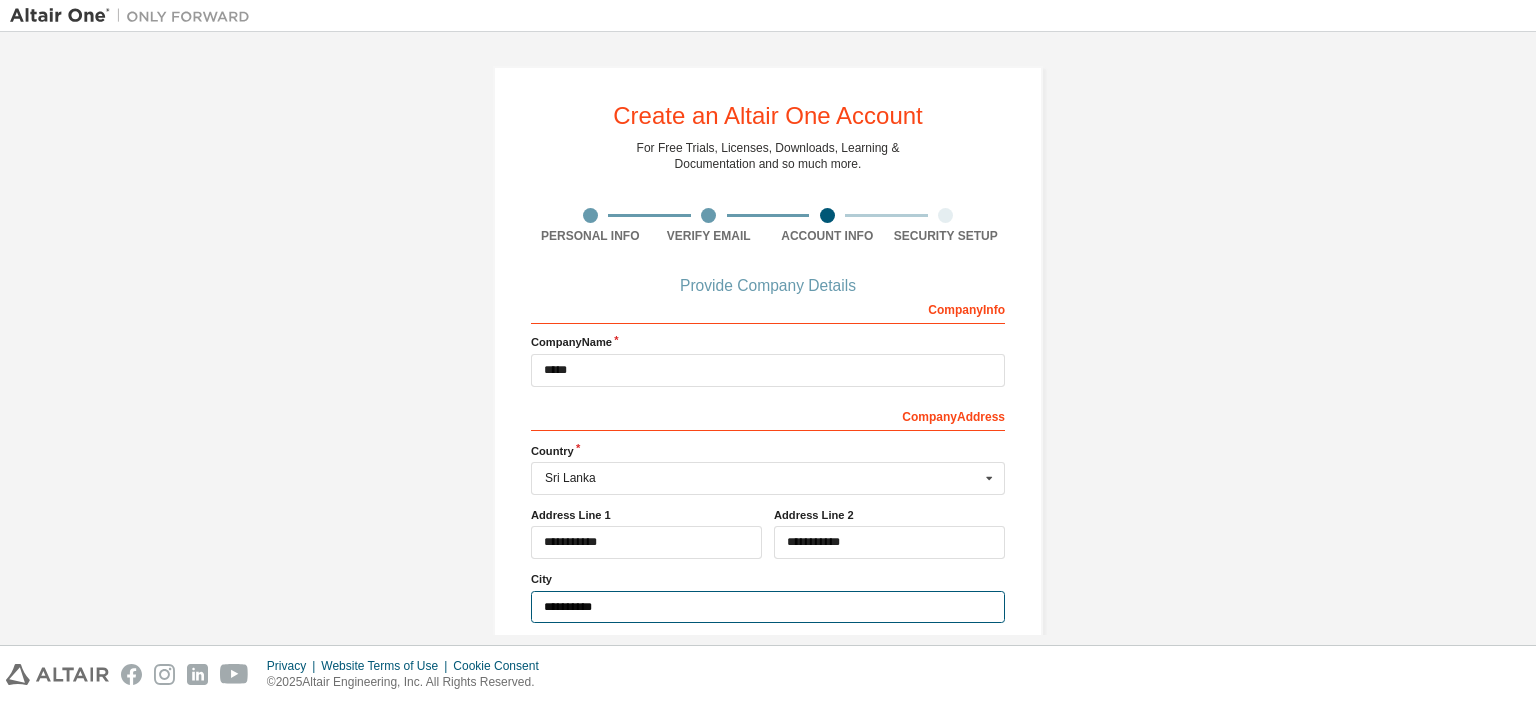 click on "**********" at bounding box center (768, 607) 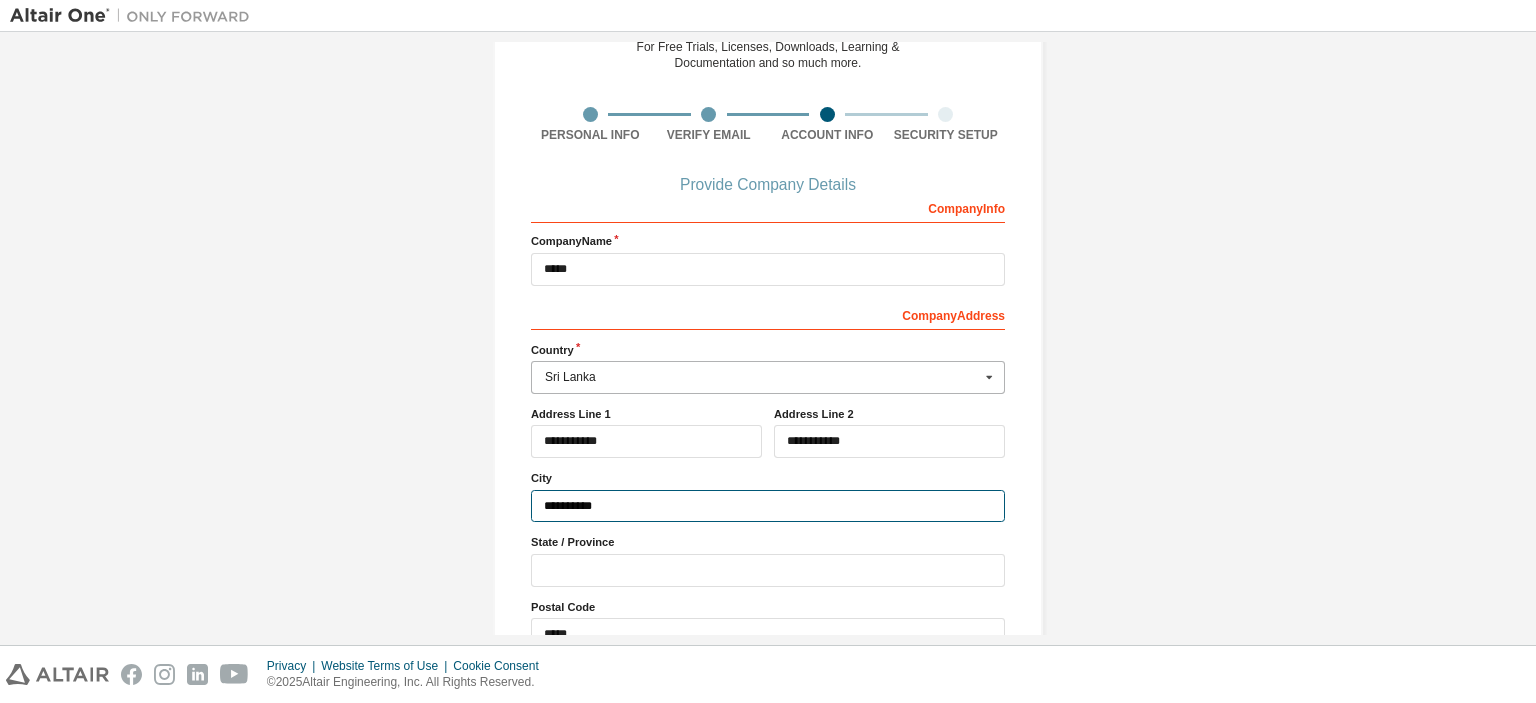 scroll, scrollTop: 206, scrollLeft: 0, axis: vertical 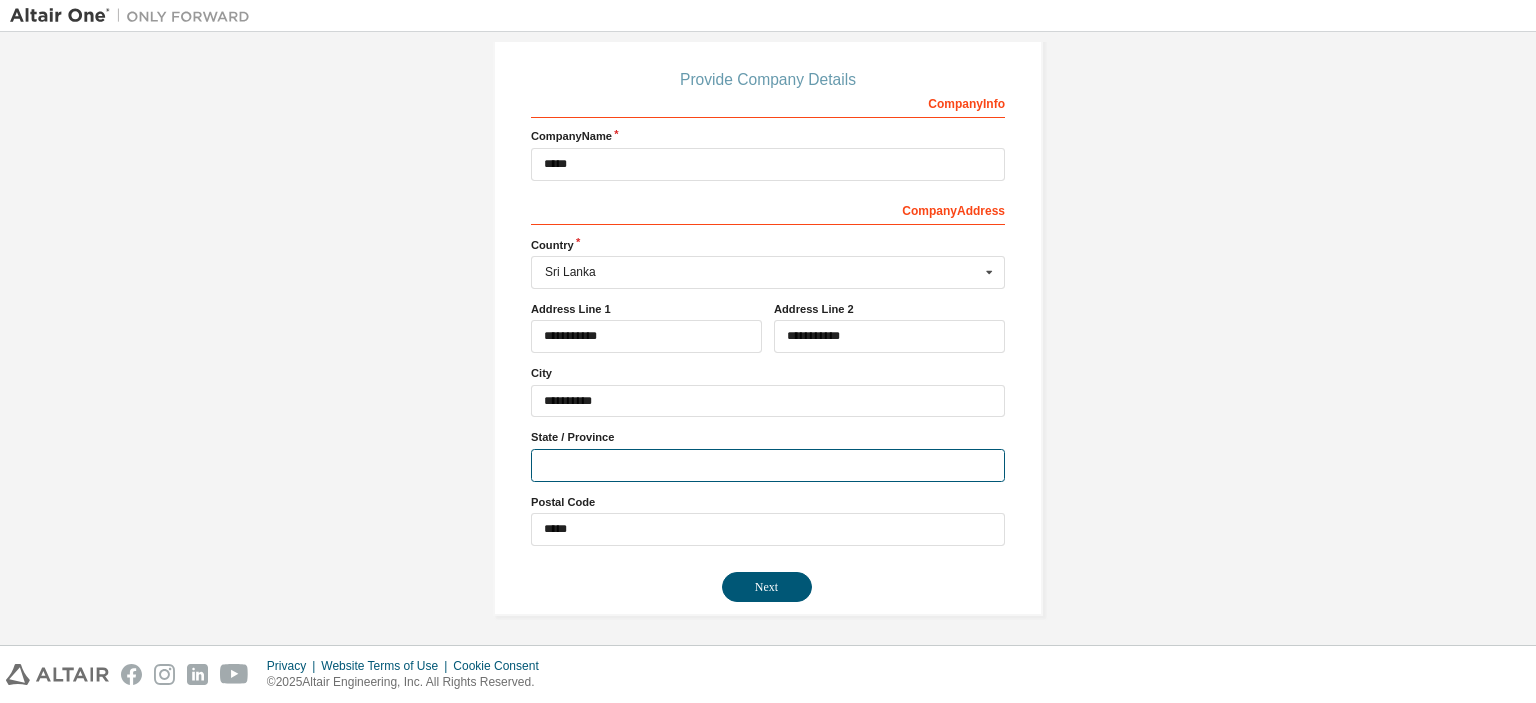 click at bounding box center [768, 465] 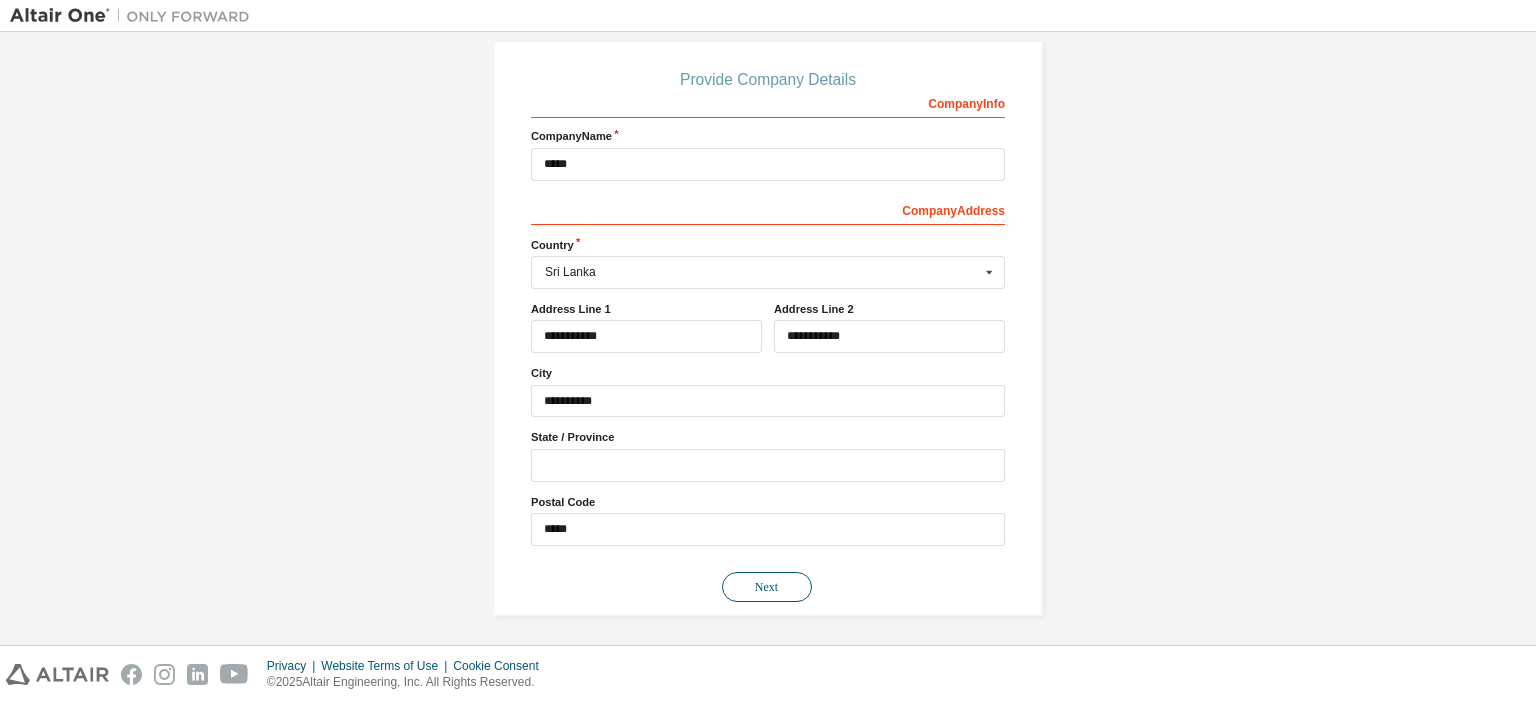 click on "Next" at bounding box center (767, 587) 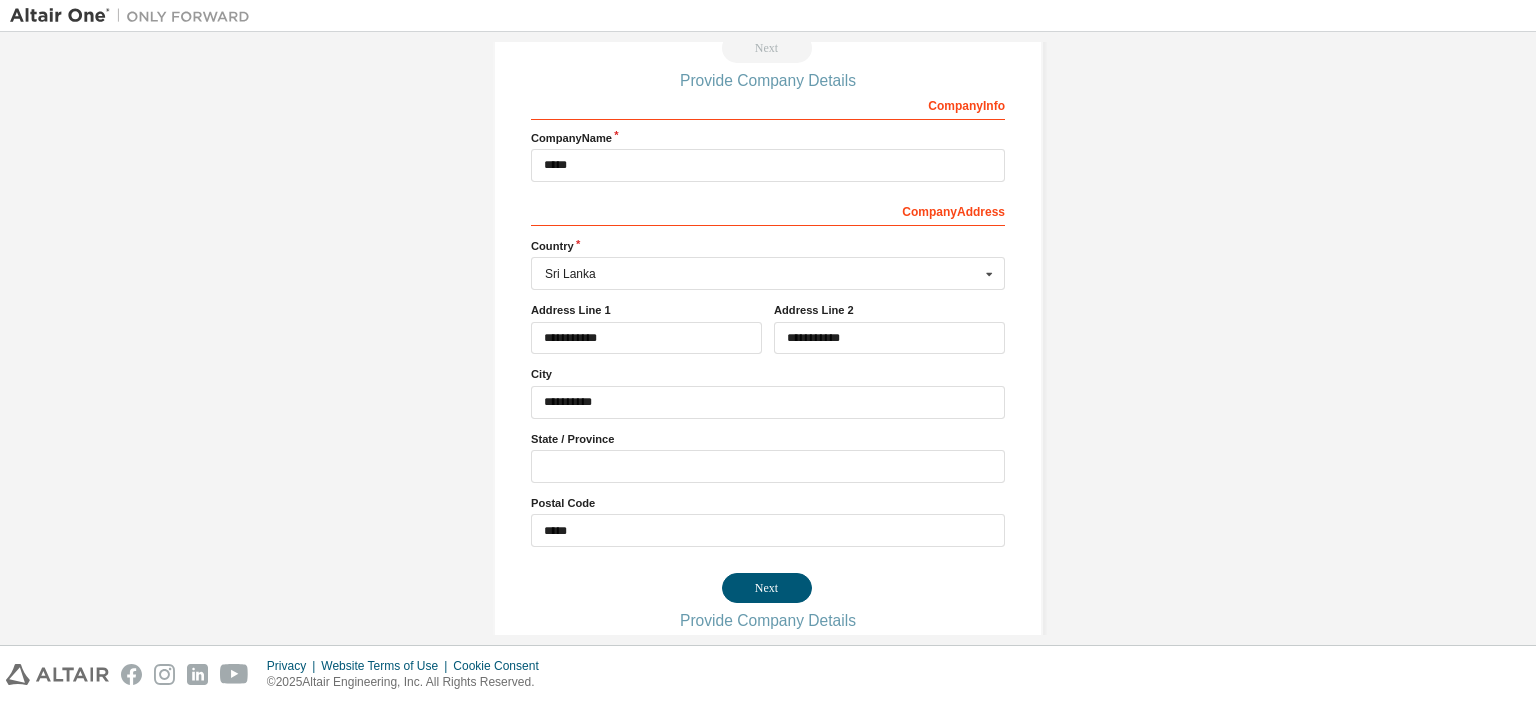 scroll, scrollTop: 0, scrollLeft: 0, axis: both 